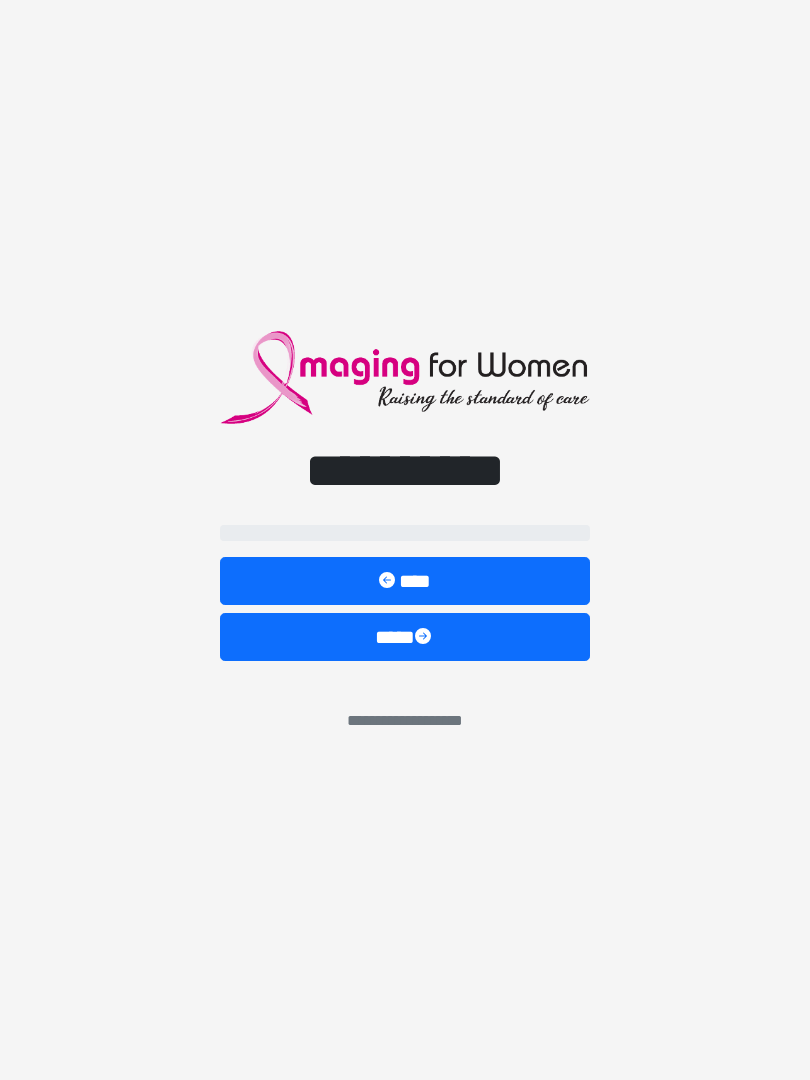 scroll, scrollTop: 0, scrollLeft: 0, axis: both 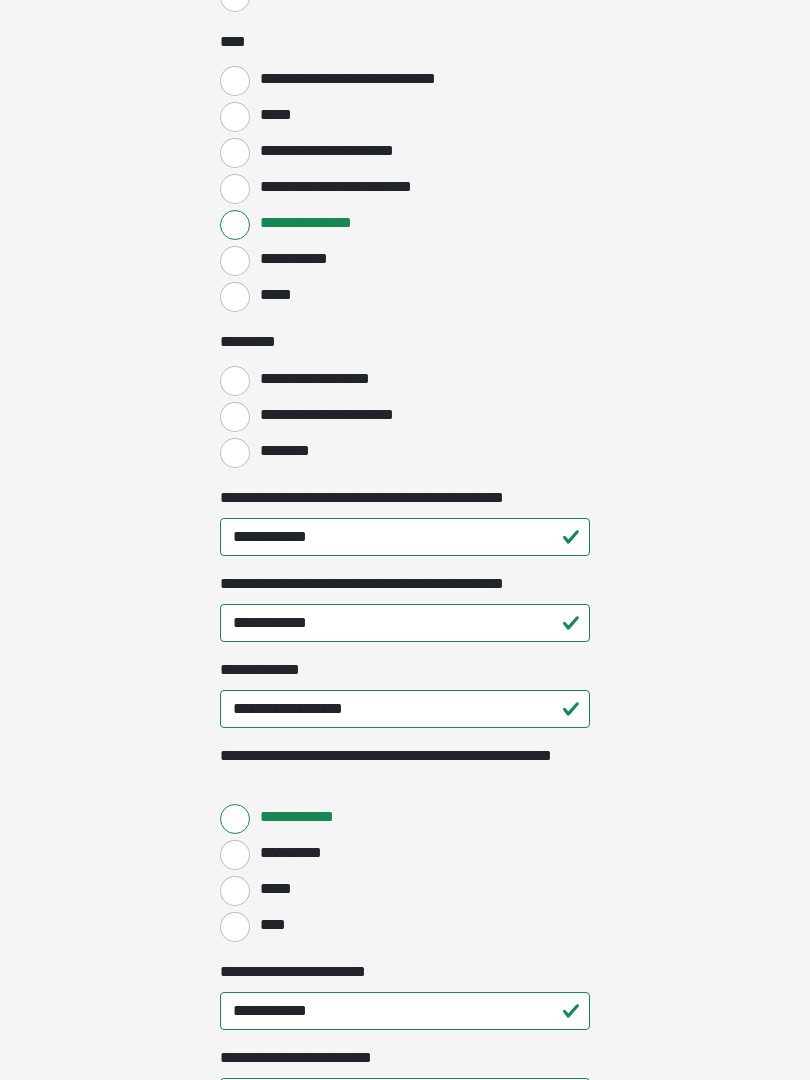 click on "**********" at bounding box center (235, 418) 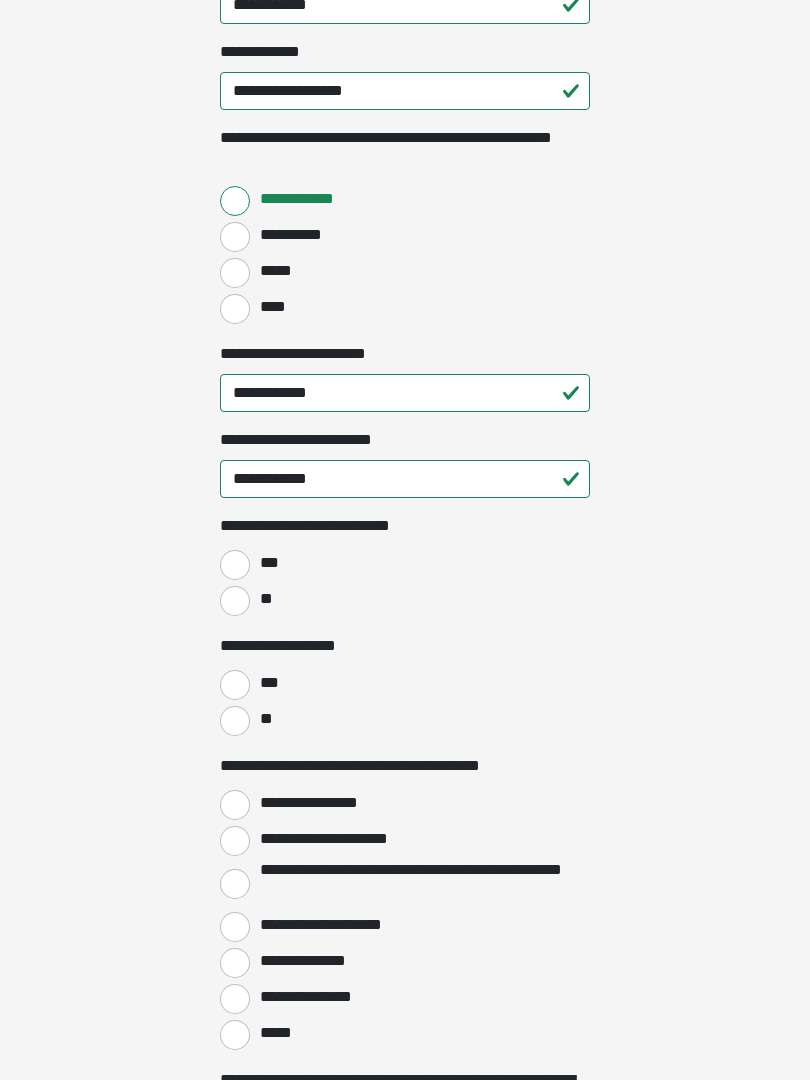 scroll, scrollTop: 2651, scrollLeft: 0, axis: vertical 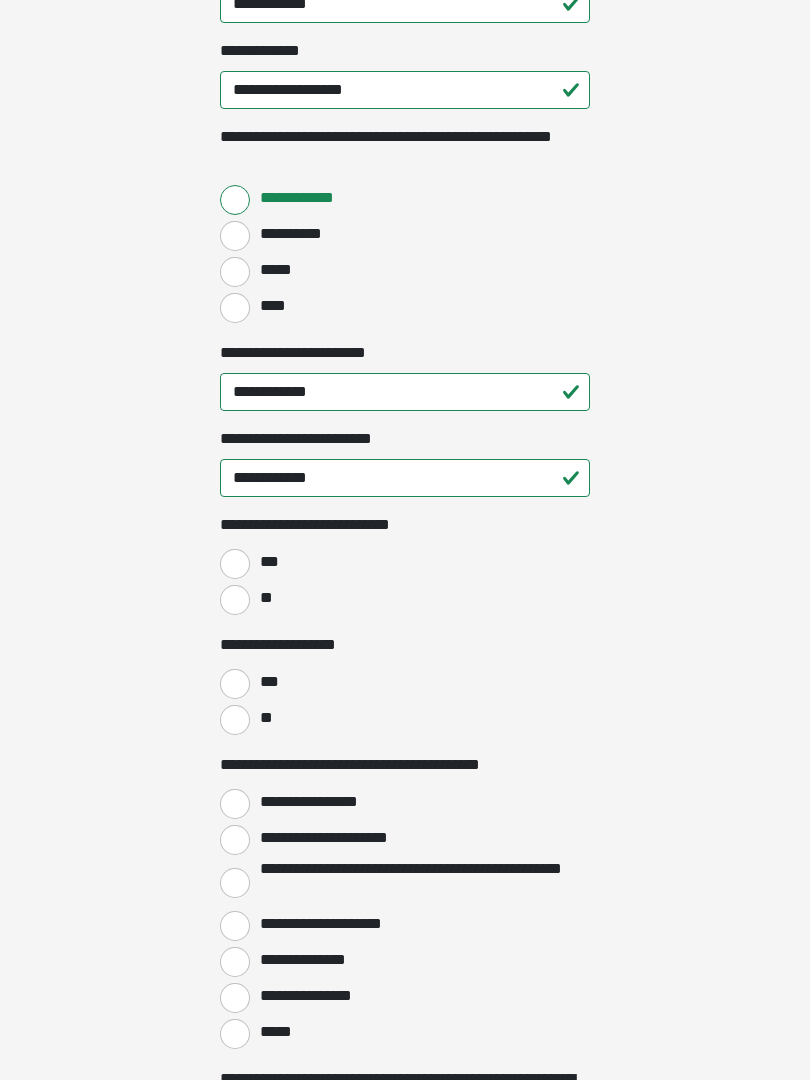 click on "***" at bounding box center [235, 564] 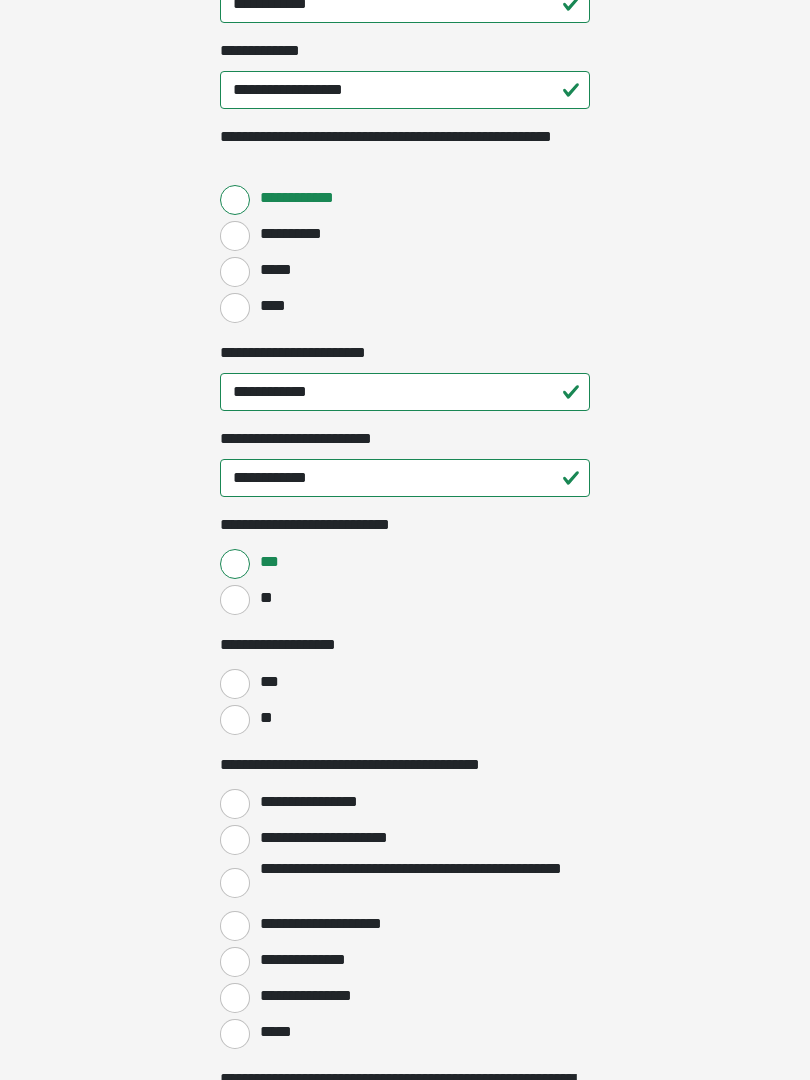 click on "**" at bounding box center [235, 720] 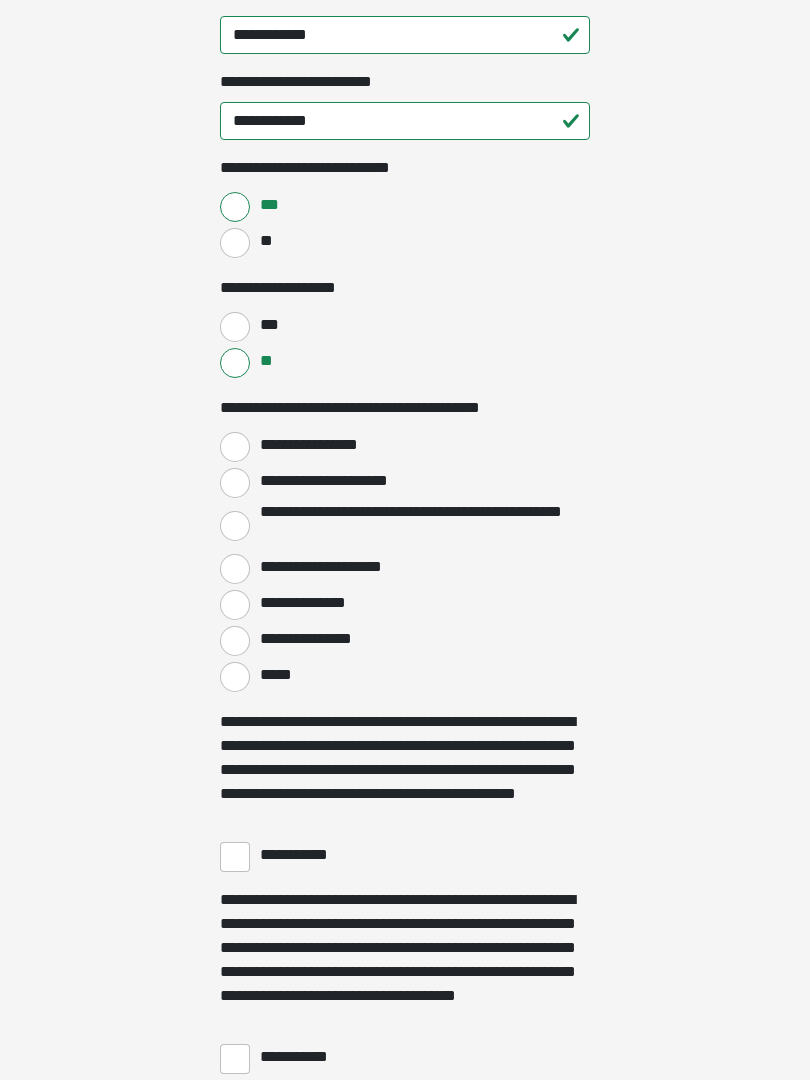 scroll, scrollTop: 3018, scrollLeft: 0, axis: vertical 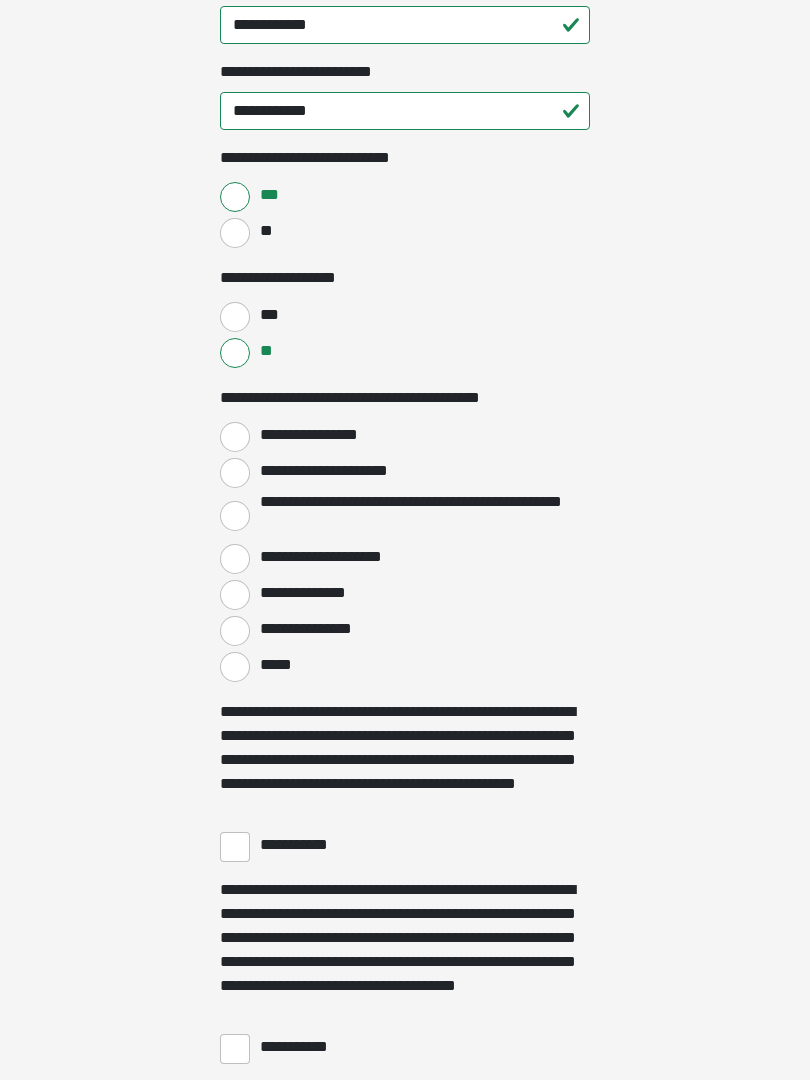 click on "**********" at bounding box center [235, 437] 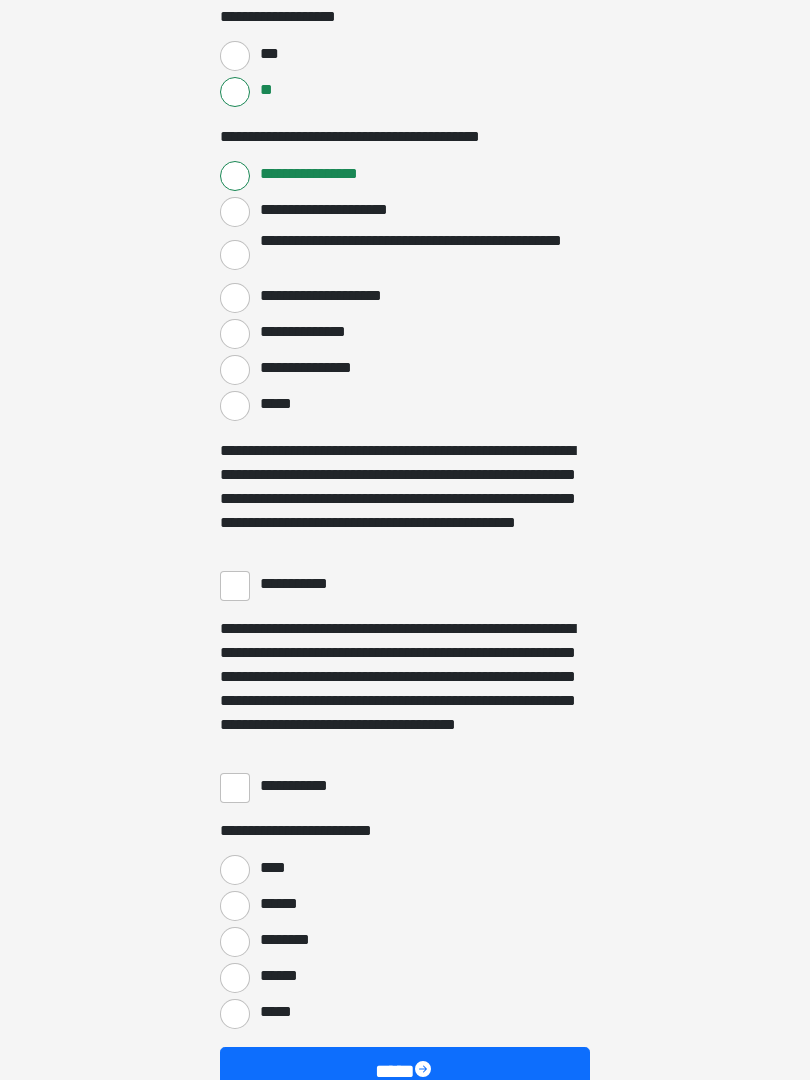 scroll, scrollTop: 3279, scrollLeft: 0, axis: vertical 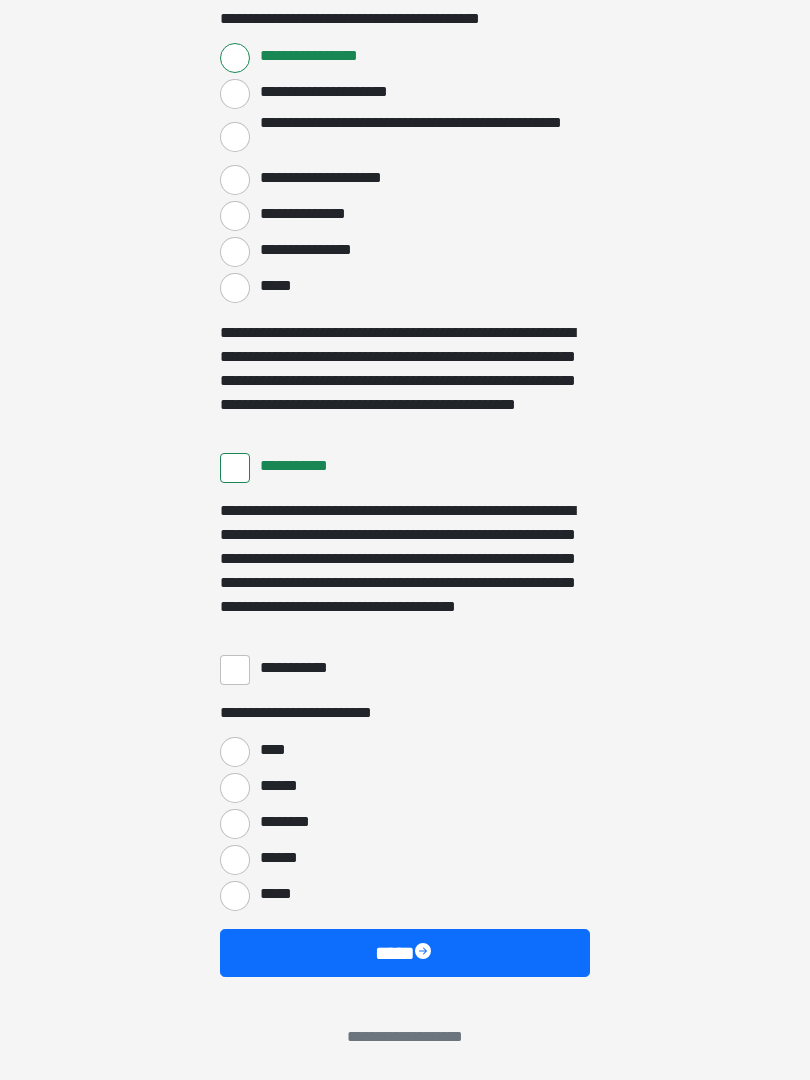 click on "**********" at bounding box center [235, 670] 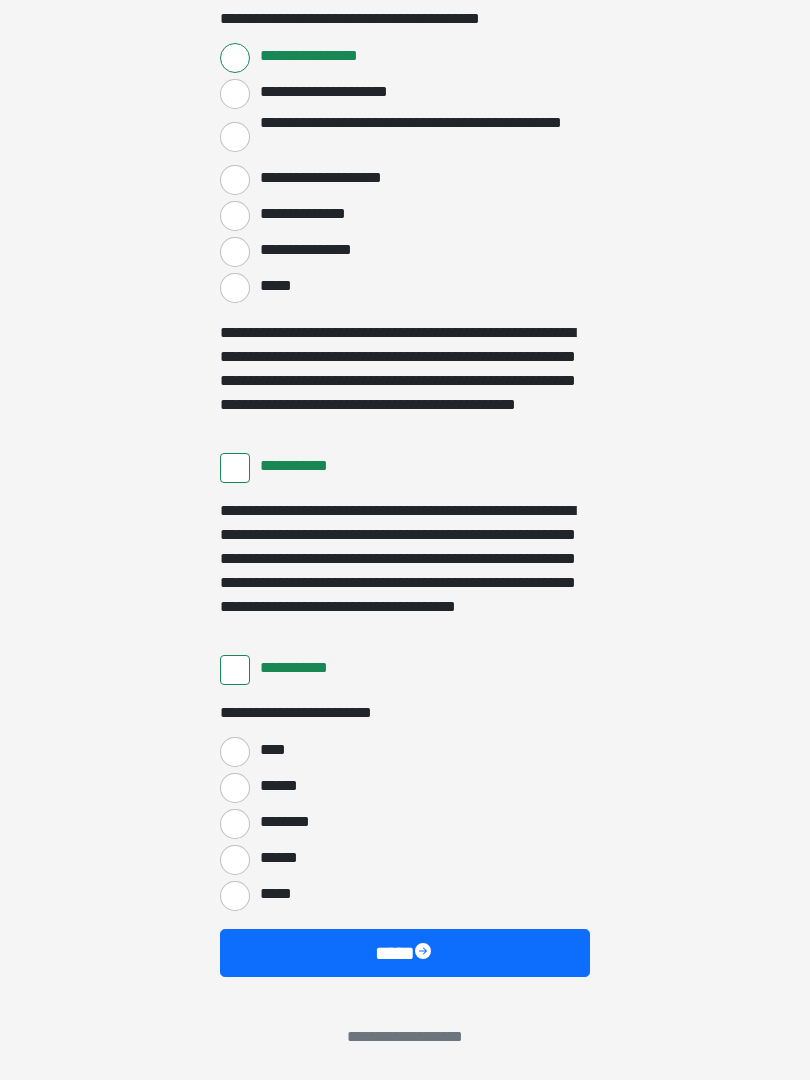 click on "****" at bounding box center [235, 752] 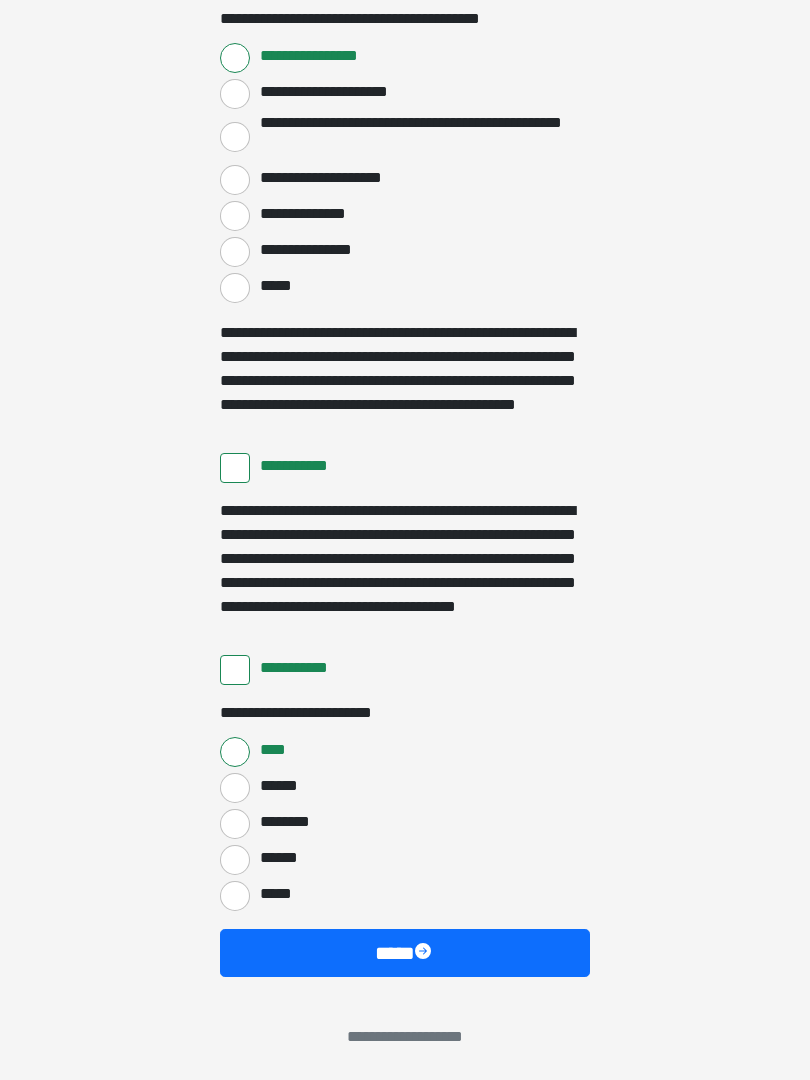 click on "****" at bounding box center [405, 953] 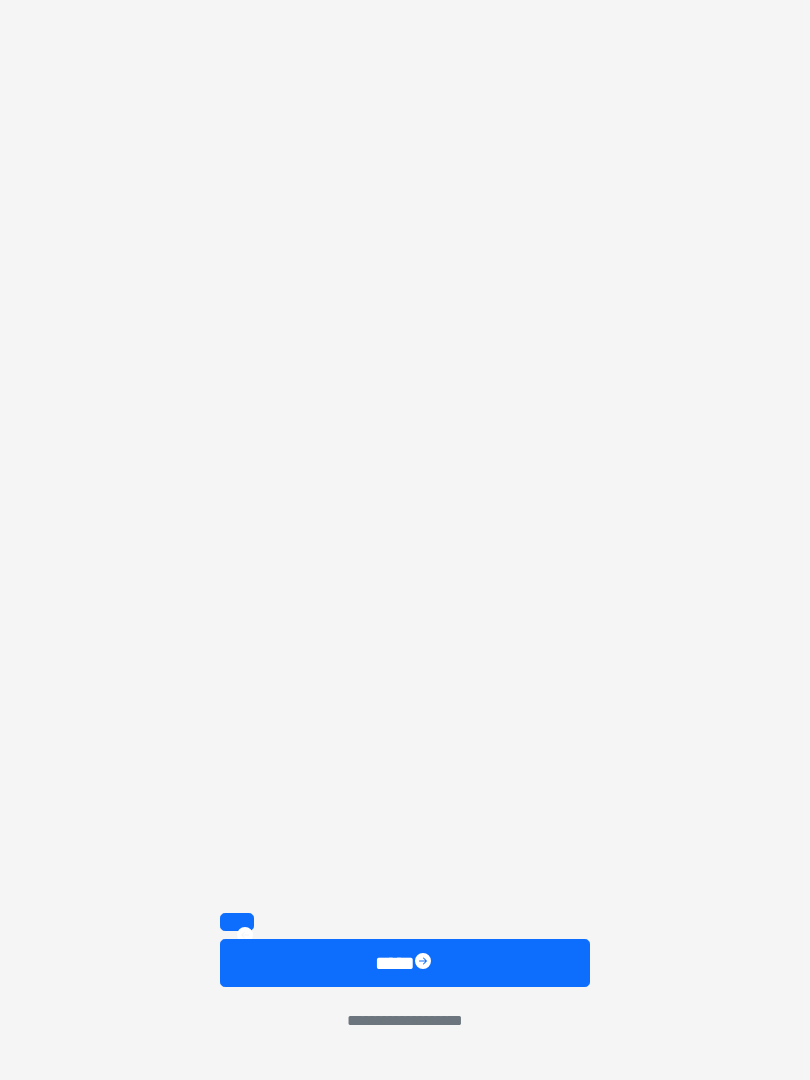 scroll, scrollTop: 2419, scrollLeft: 0, axis: vertical 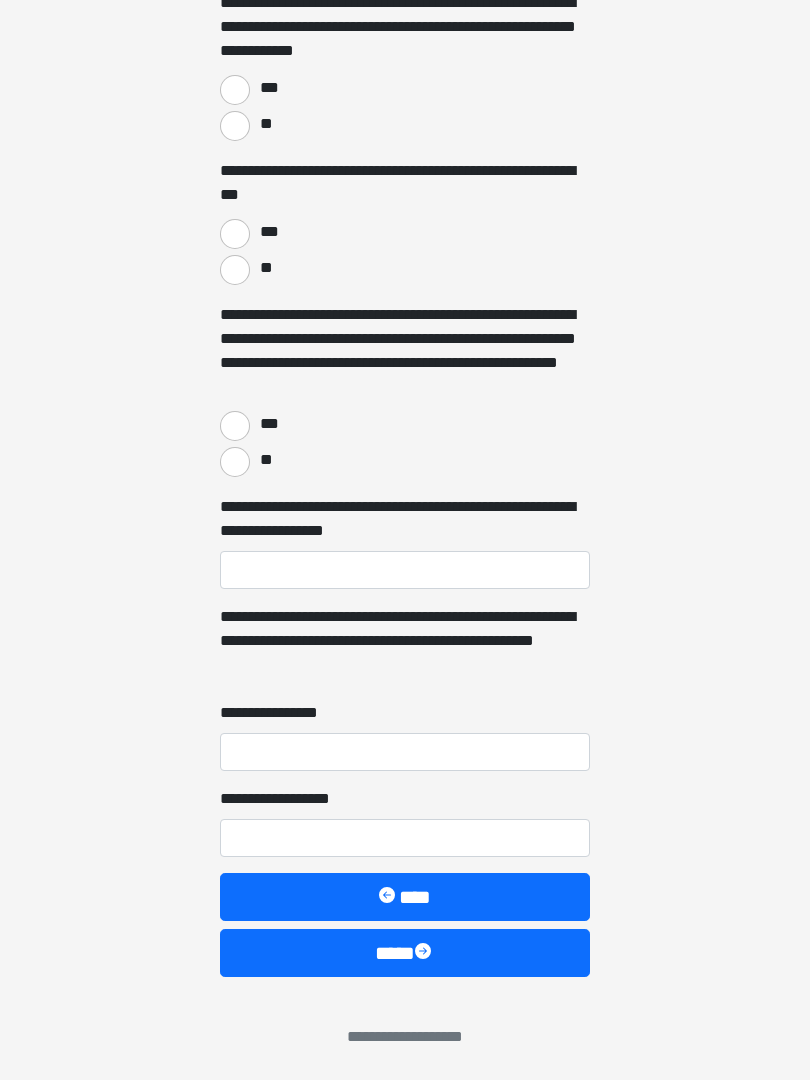 click at bounding box center [389, 897] 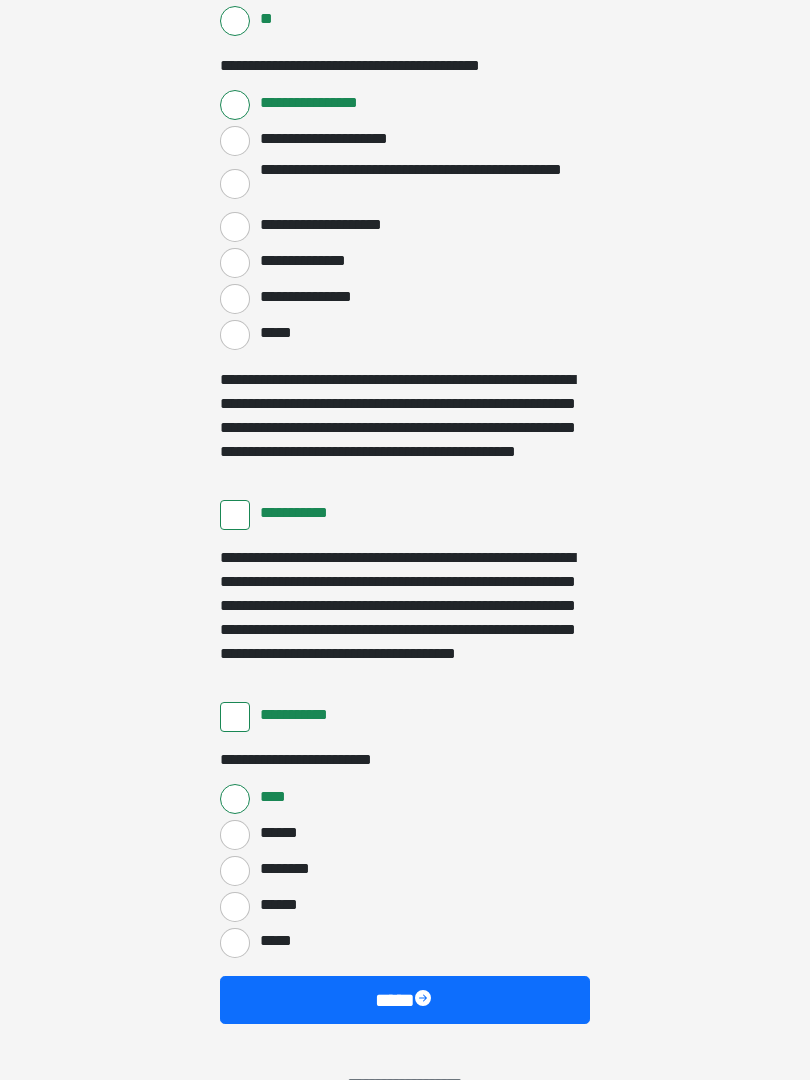 scroll, scrollTop: 3397, scrollLeft: 0, axis: vertical 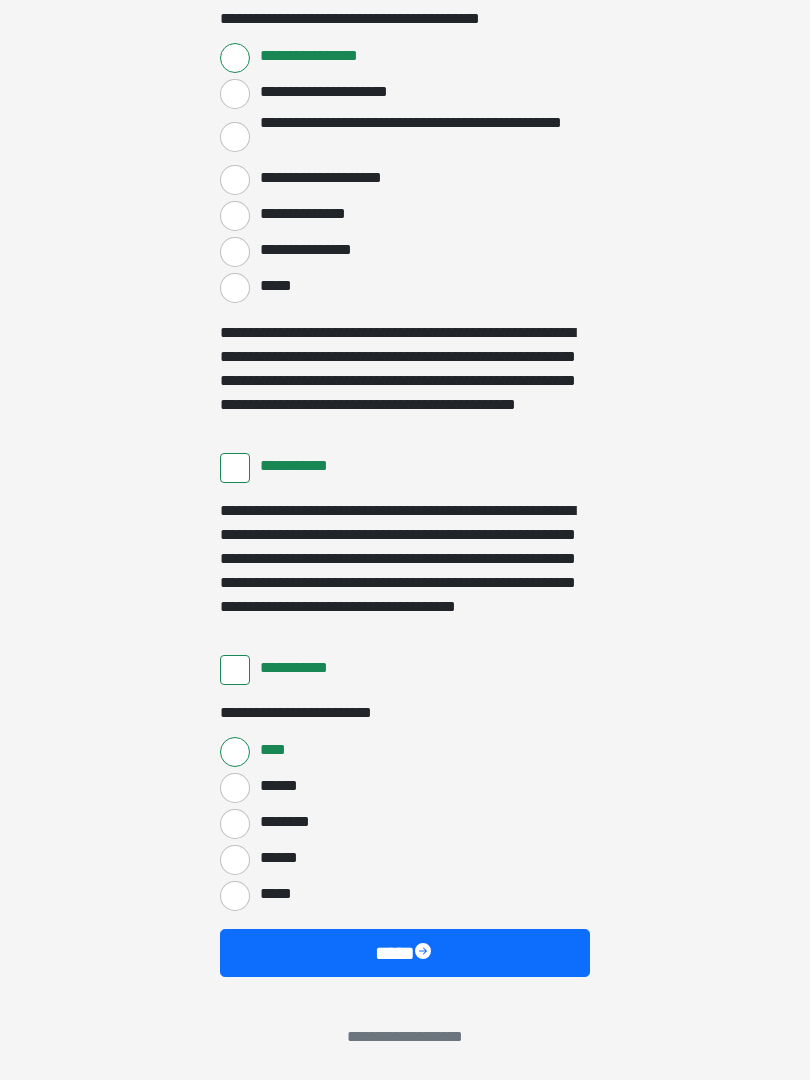 click on "****" at bounding box center (405, 953) 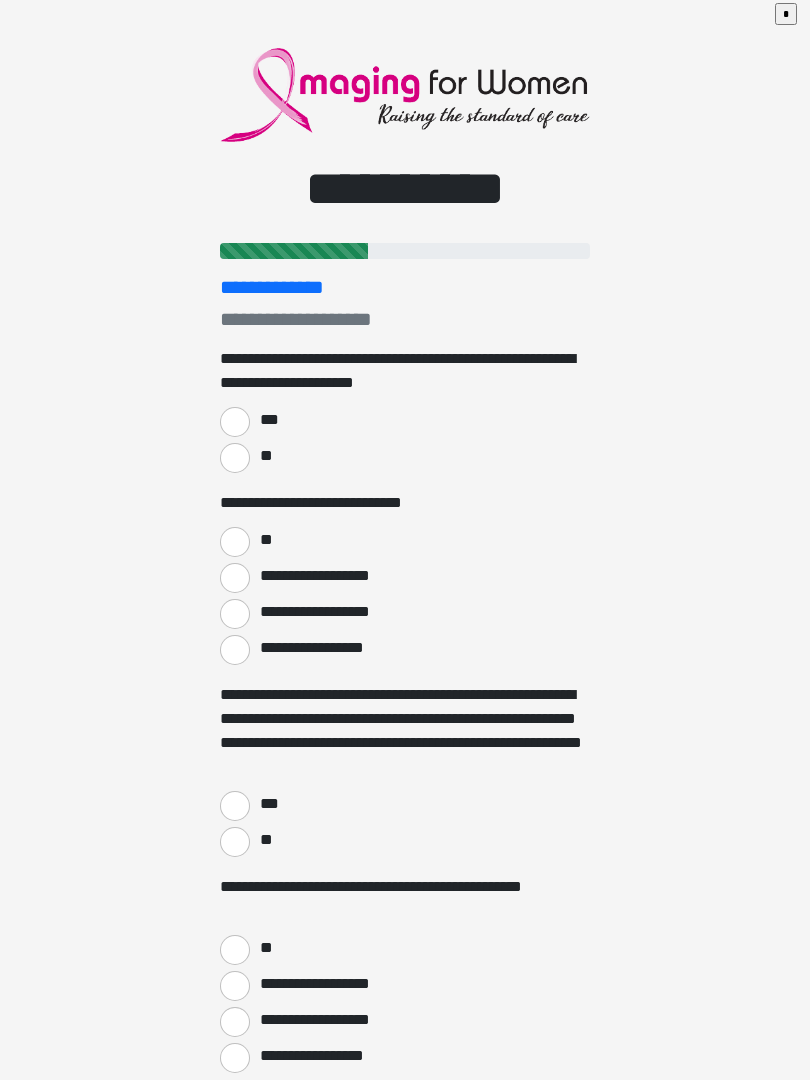 scroll, scrollTop: 0, scrollLeft: 0, axis: both 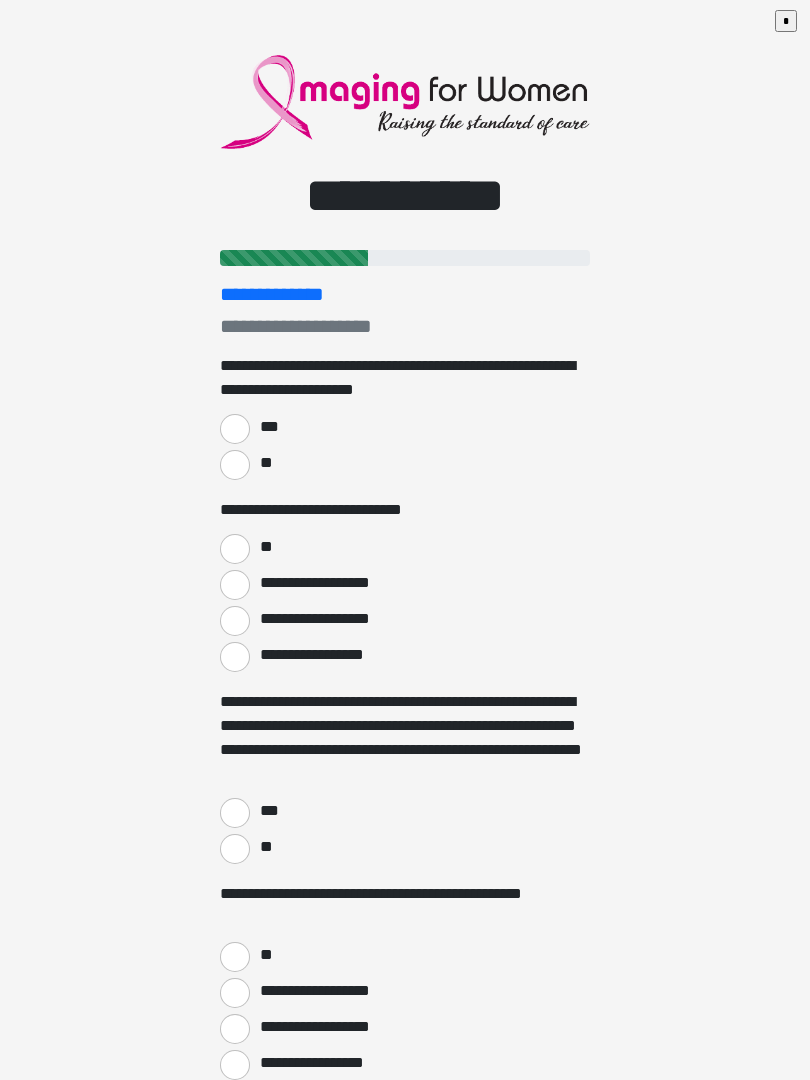 click on "**********" at bounding box center [405, 418] 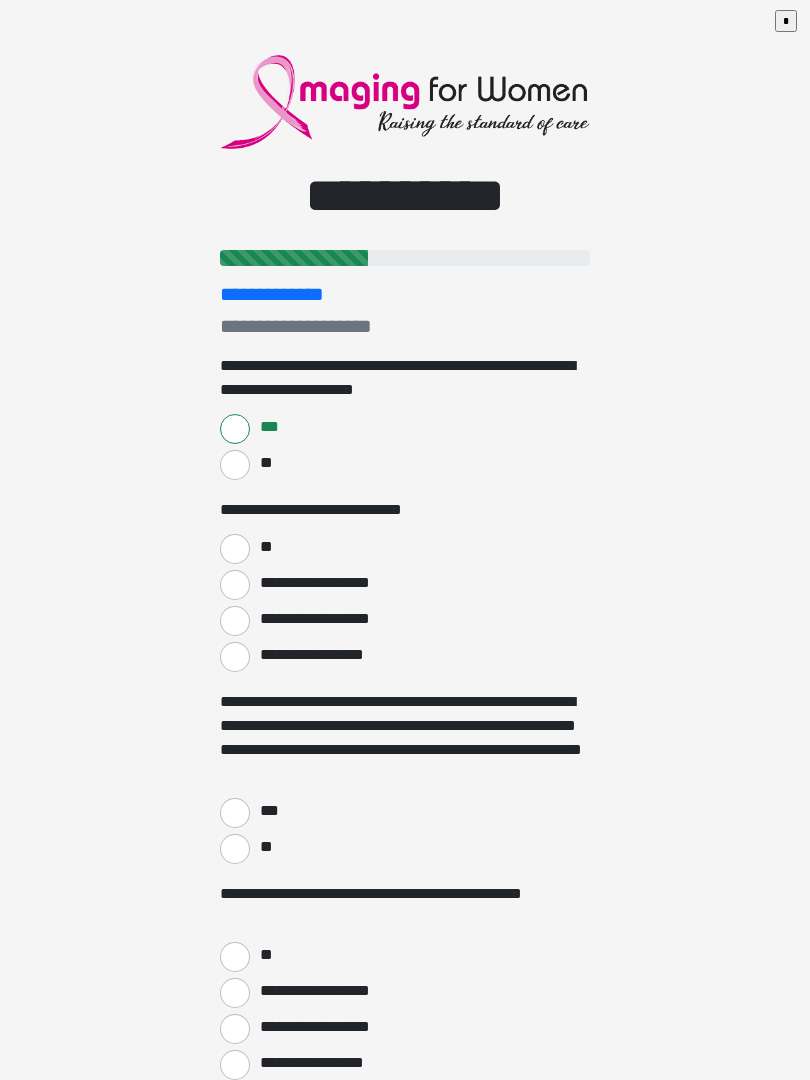 click on "**" at bounding box center (235, 549) 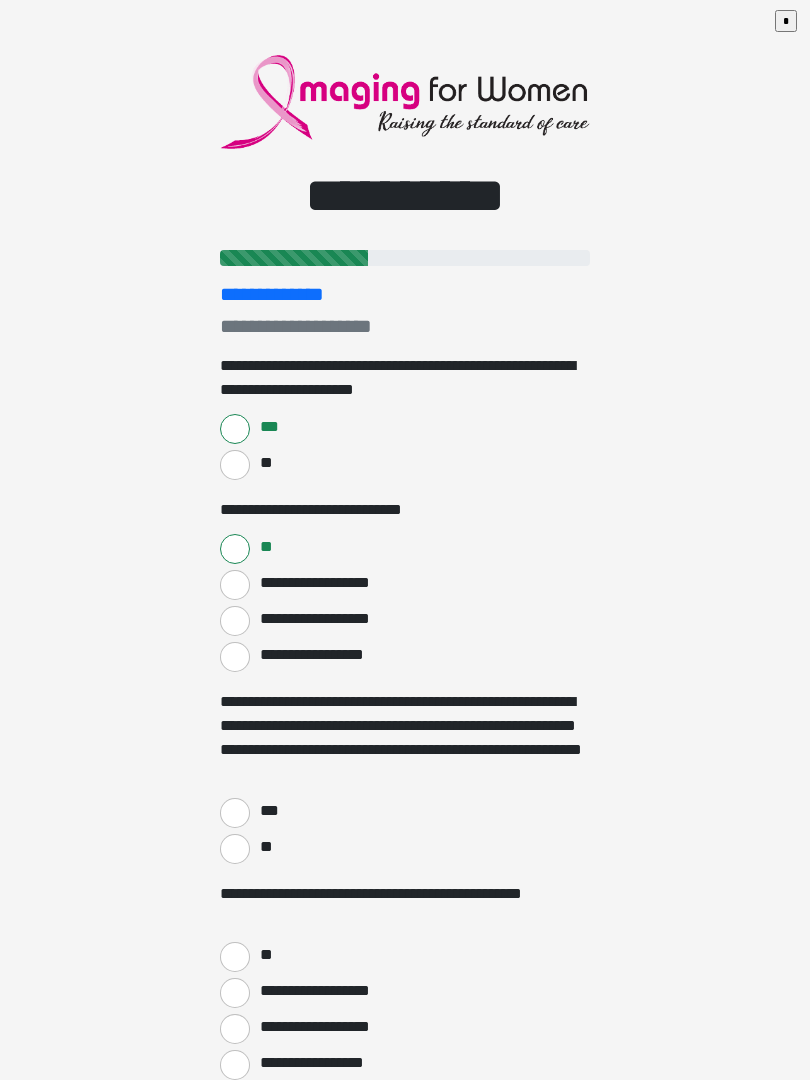 click on "***" at bounding box center (235, 813) 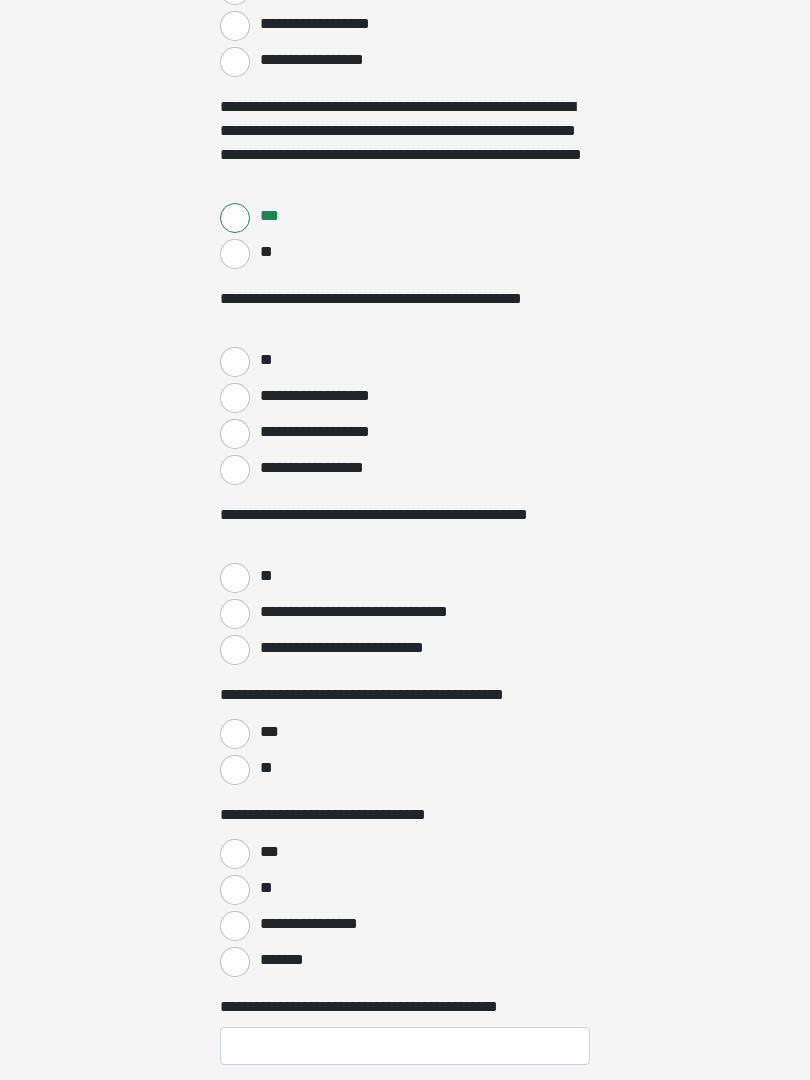 scroll, scrollTop: 595, scrollLeft: 0, axis: vertical 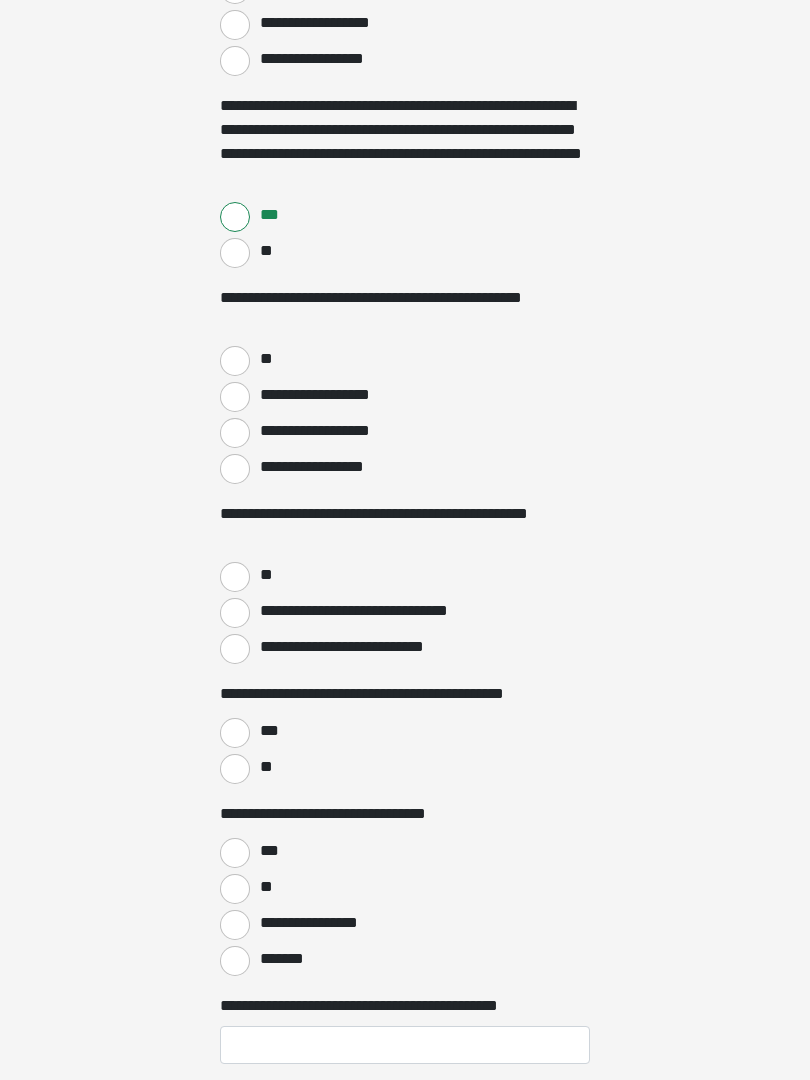 click on "**" at bounding box center (235, 362) 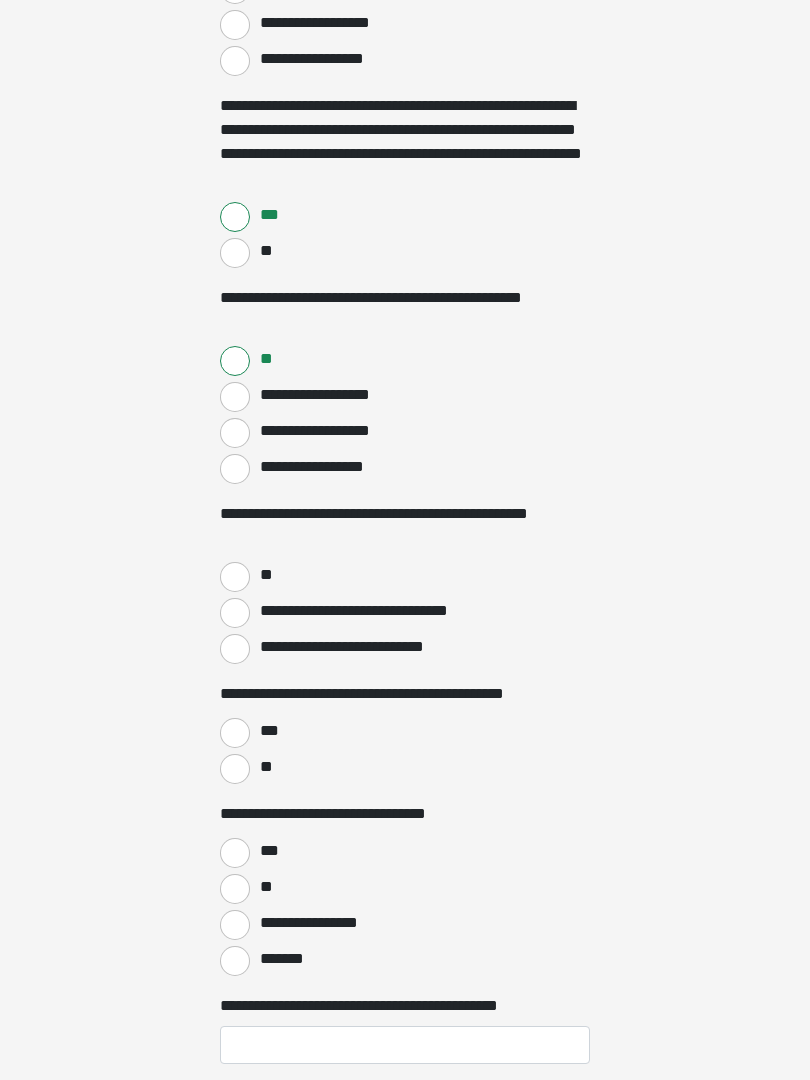 click on "**" at bounding box center (235, 577) 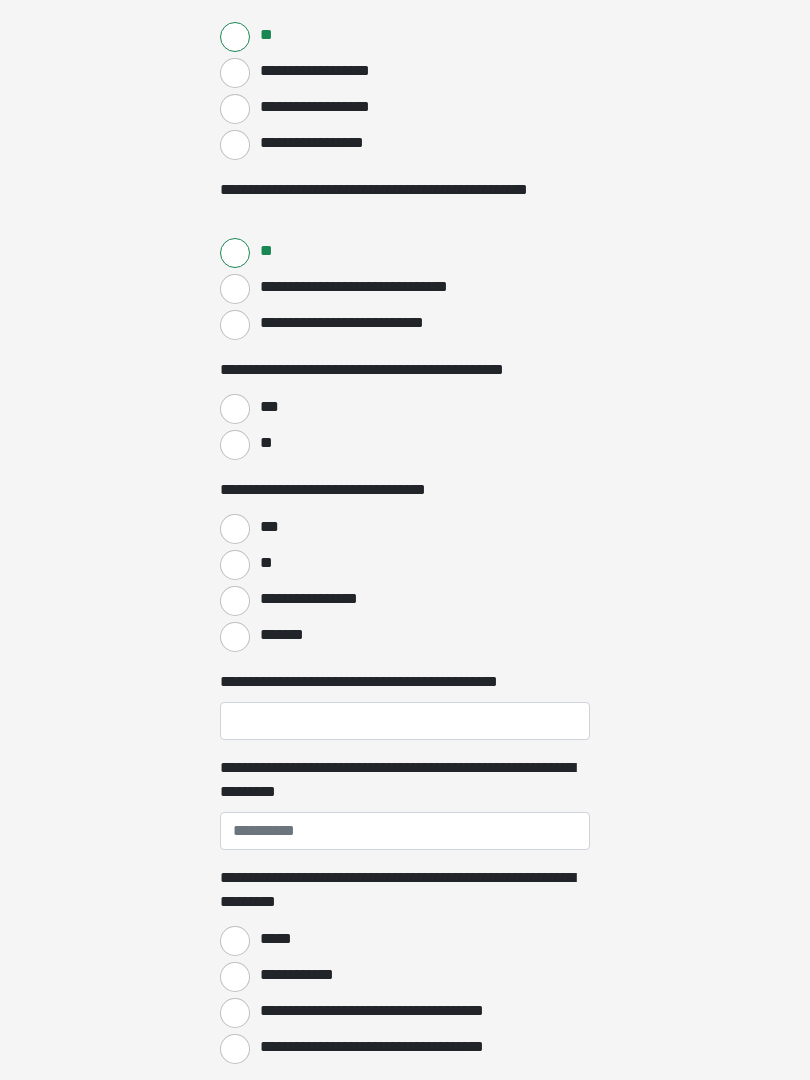 scroll, scrollTop: 922, scrollLeft: 0, axis: vertical 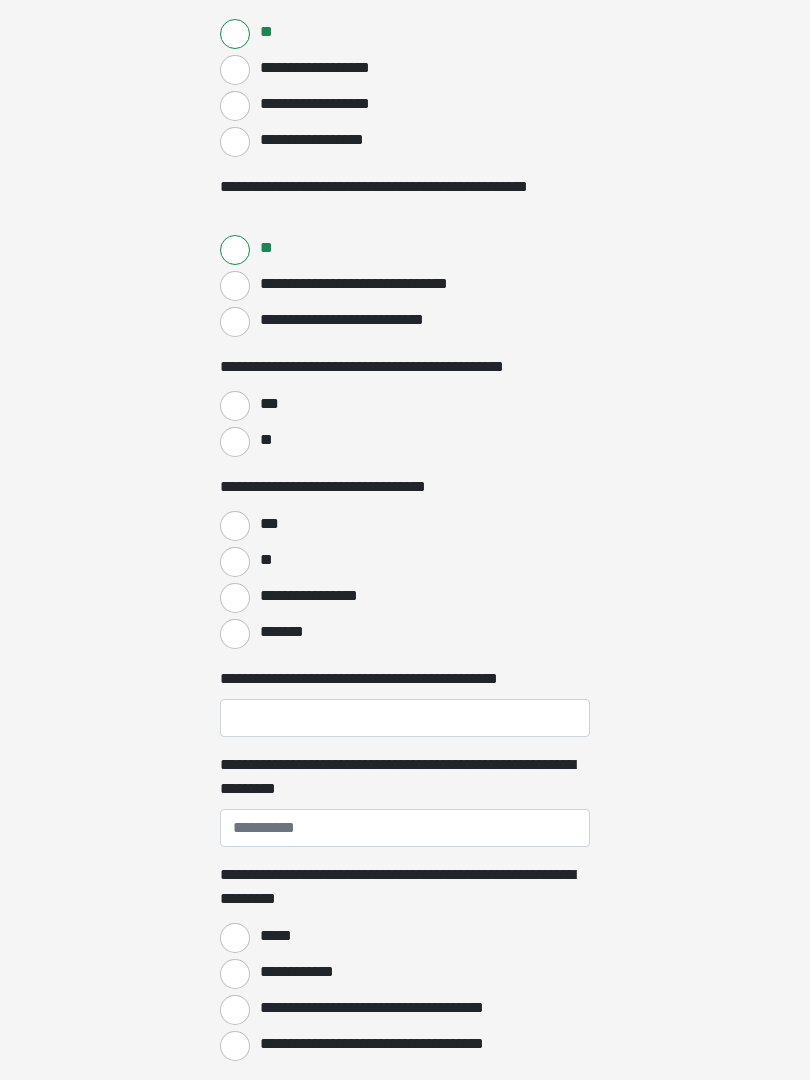 click on "***" at bounding box center (235, 407) 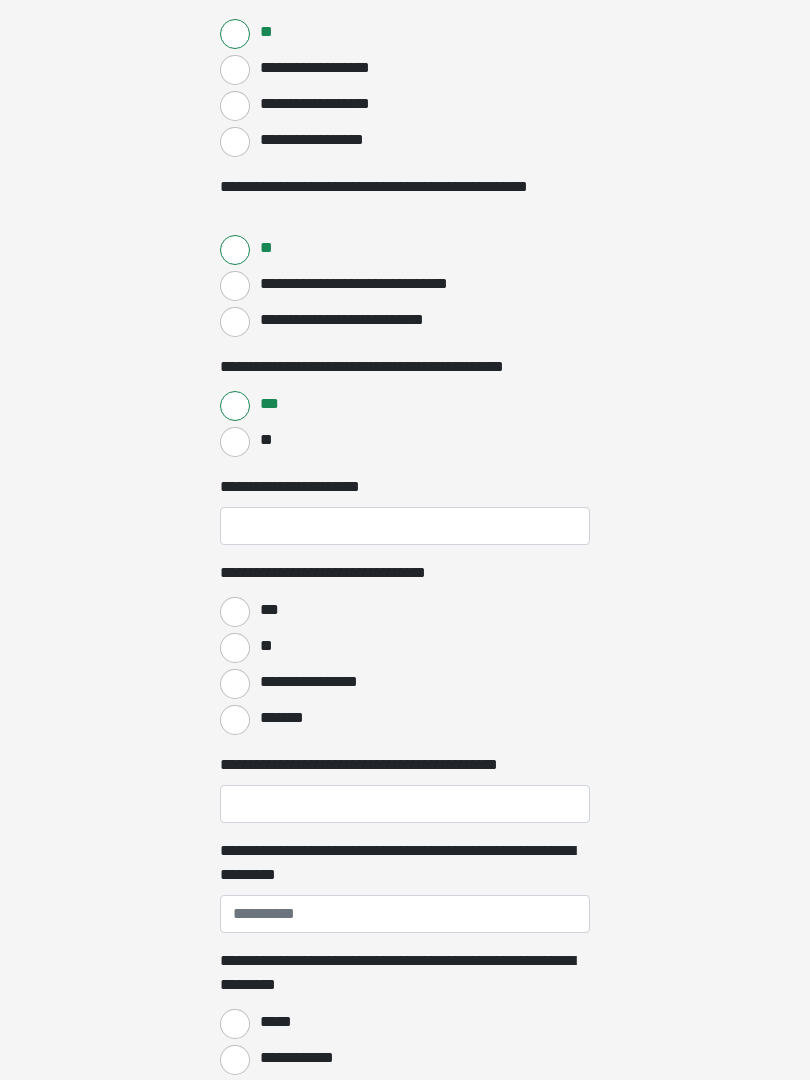 click on "**********" at bounding box center (405, -383) 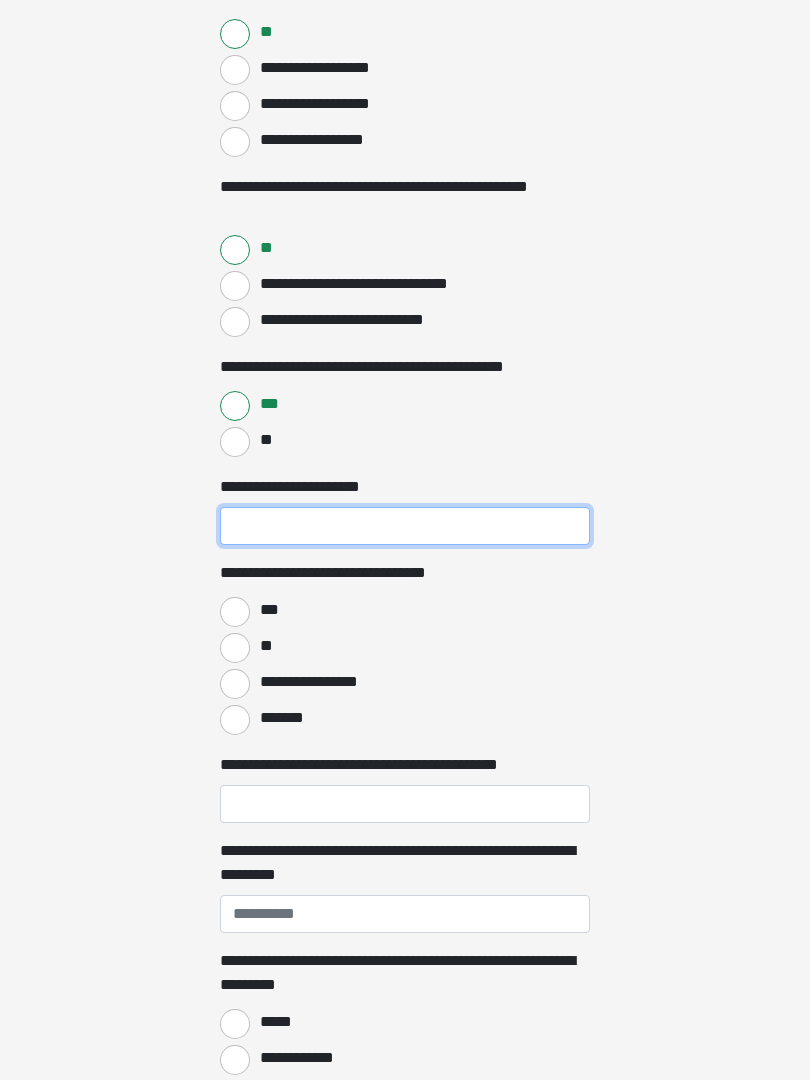 click on "**********" at bounding box center [405, 526] 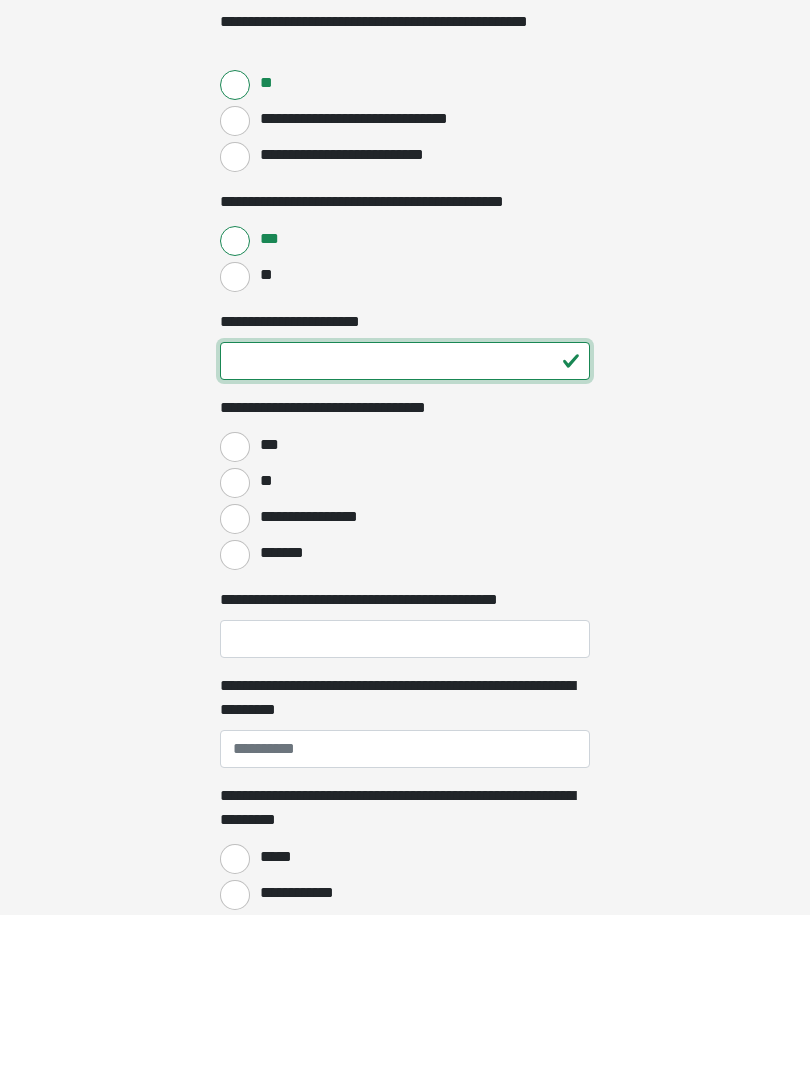 type on "**" 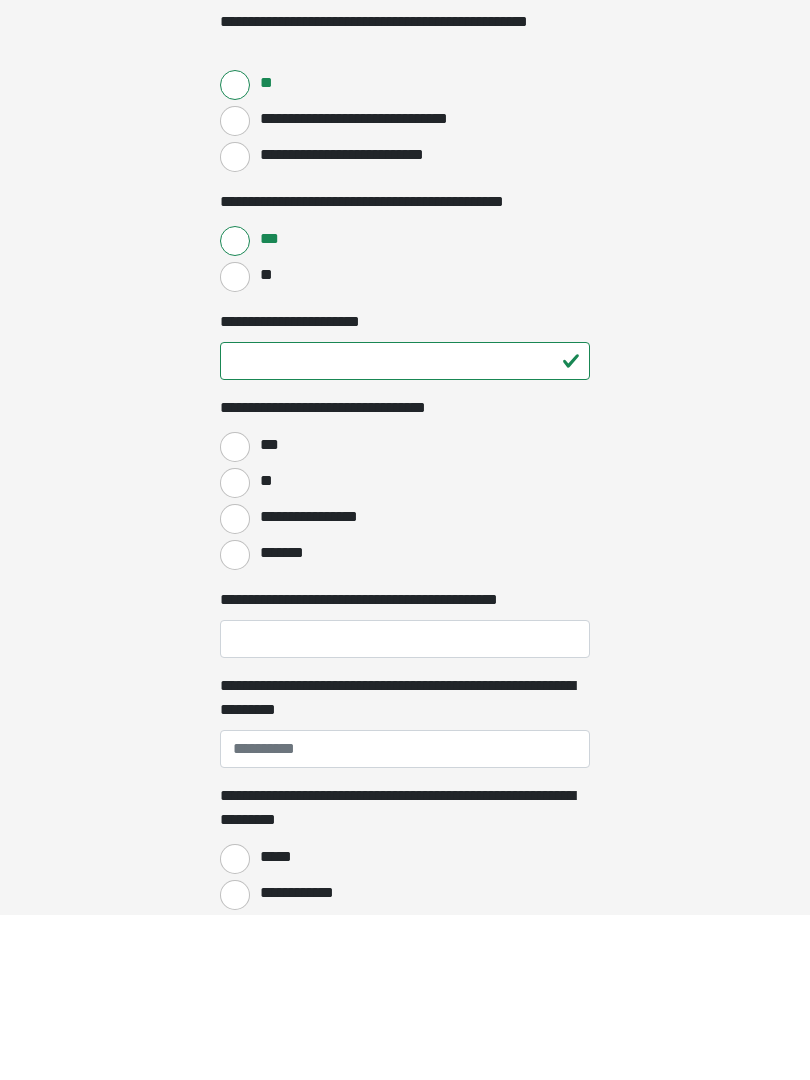 click on "**********" at bounding box center [235, 685] 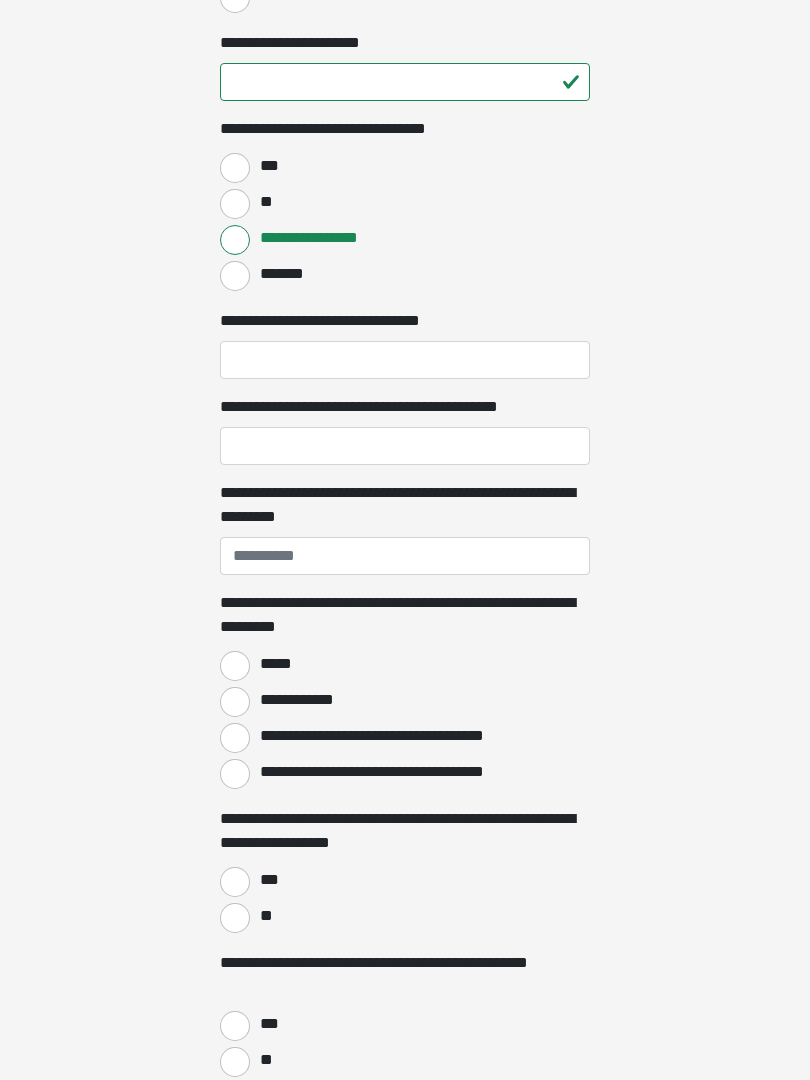 scroll, scrollTop: 1369, scrollLeft: 0, axis: vertical 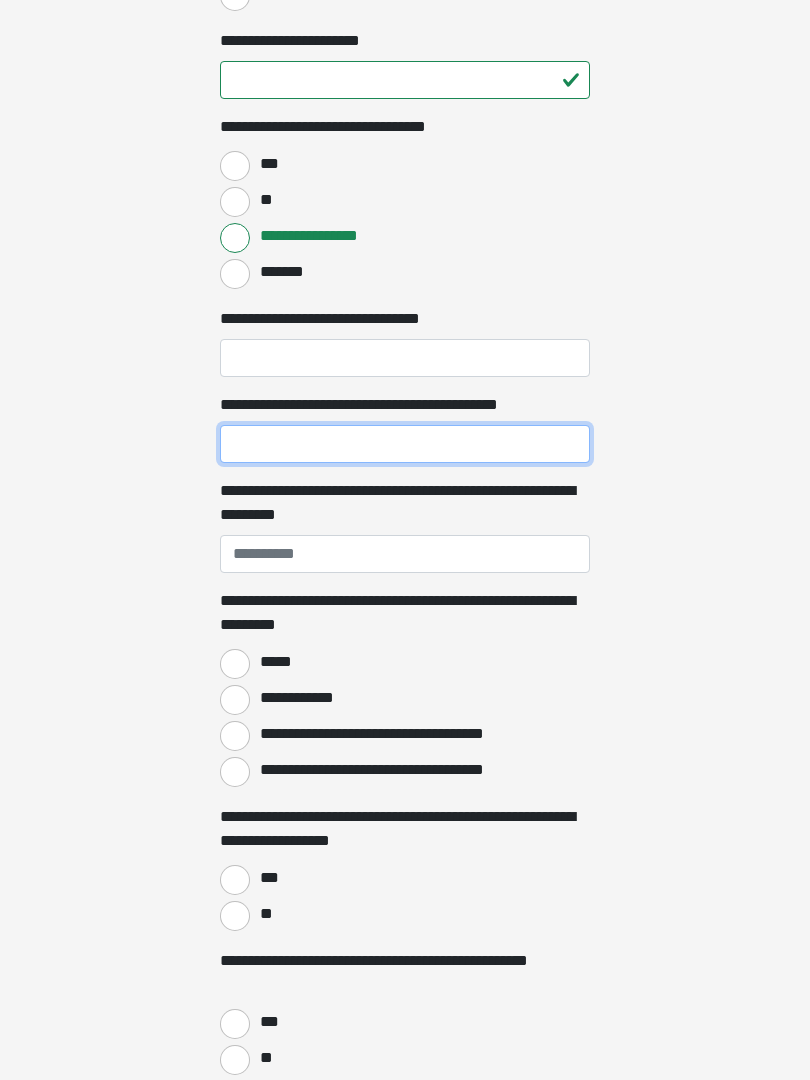 click on "**********" at bounding box center (405, 444) 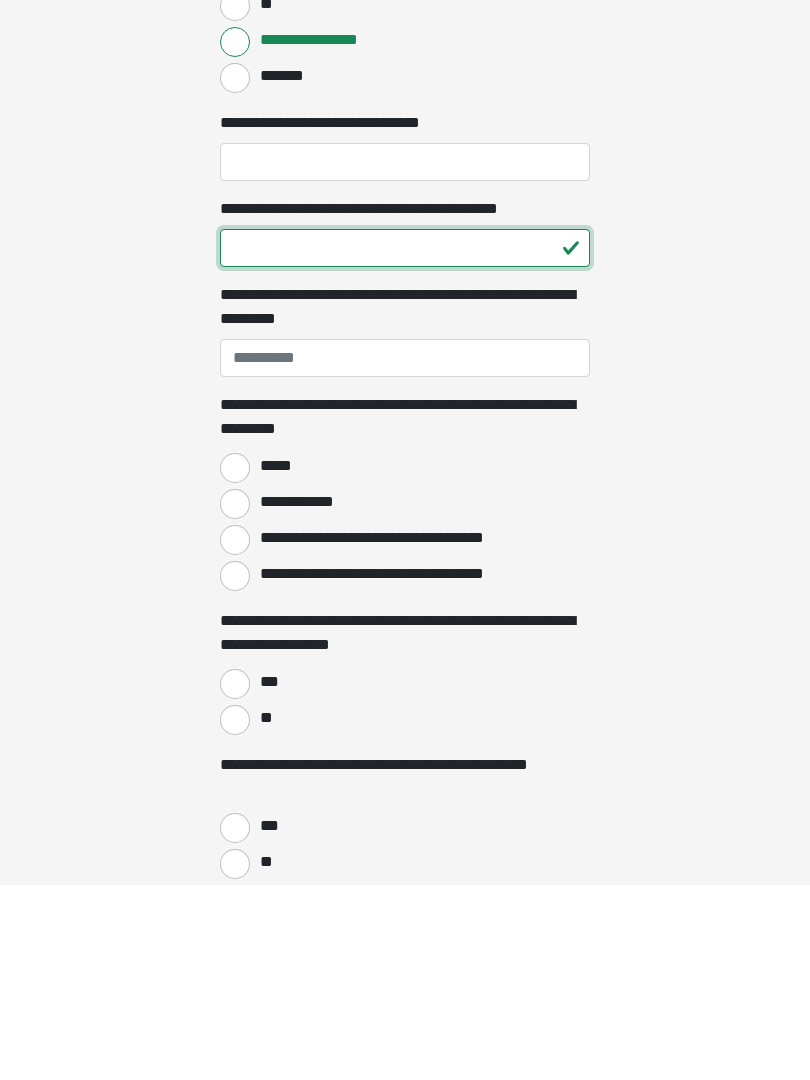 type on "**" 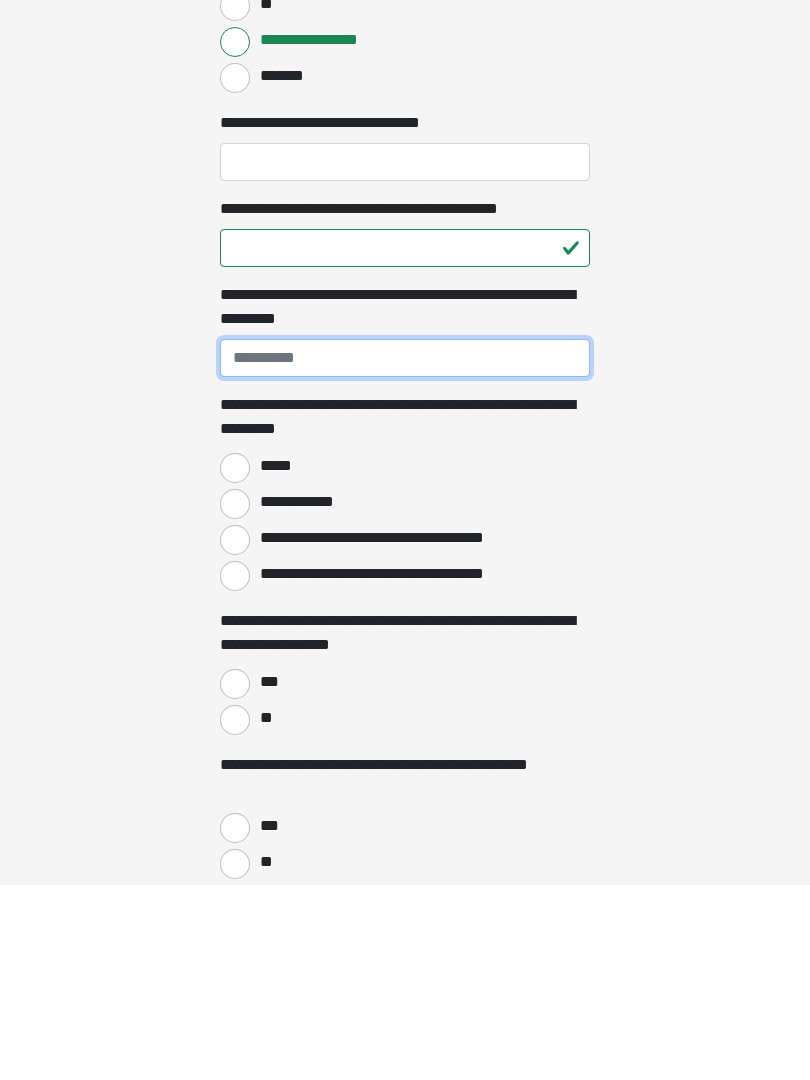 click on "**********" at bounding box center (405, 554) 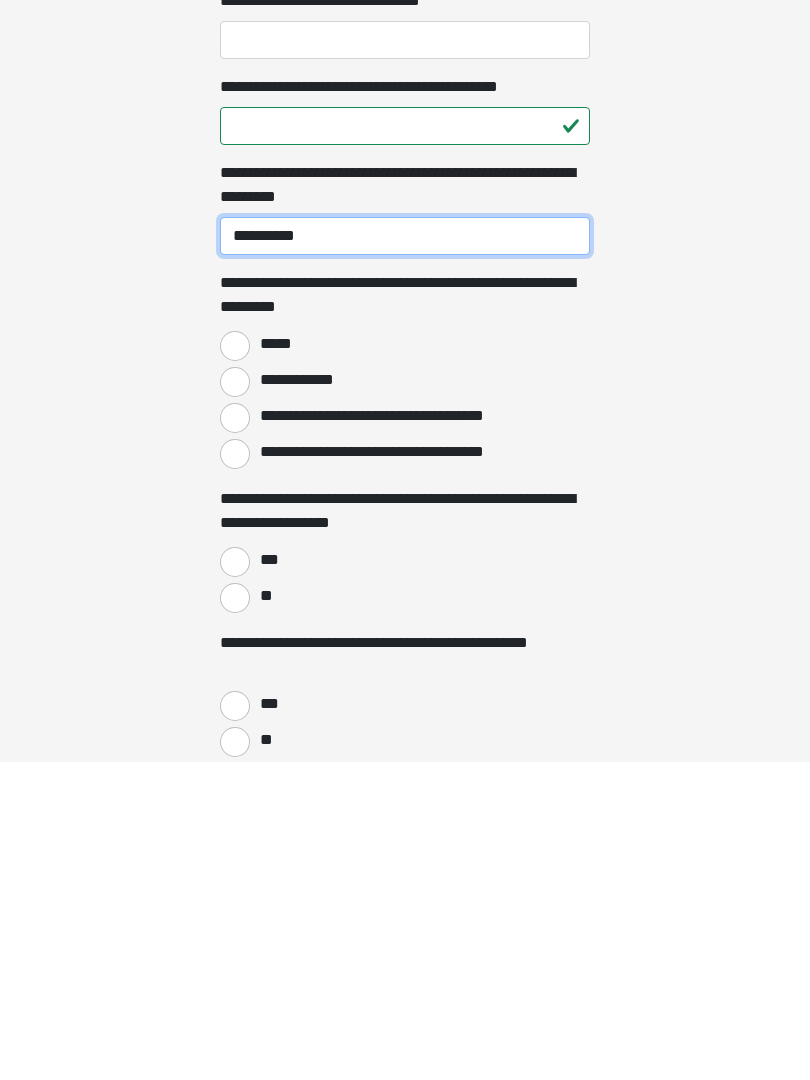 type on "**********" 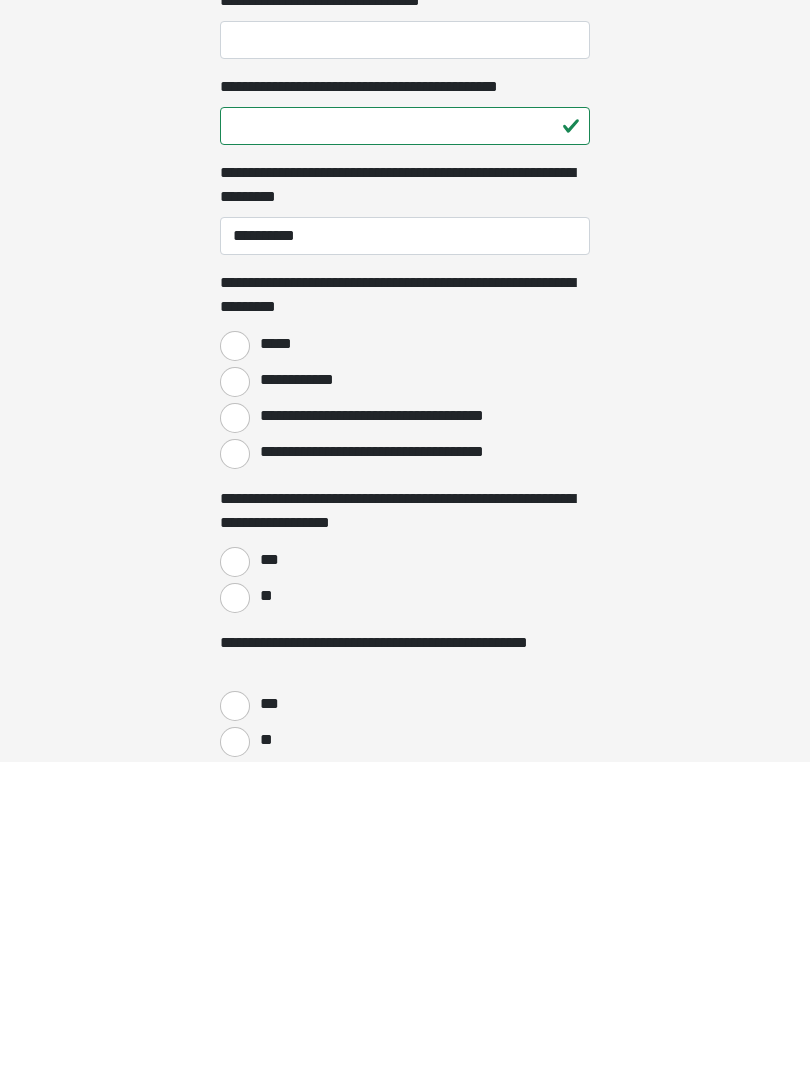 click on "*****" at bounding box center (235, 664) 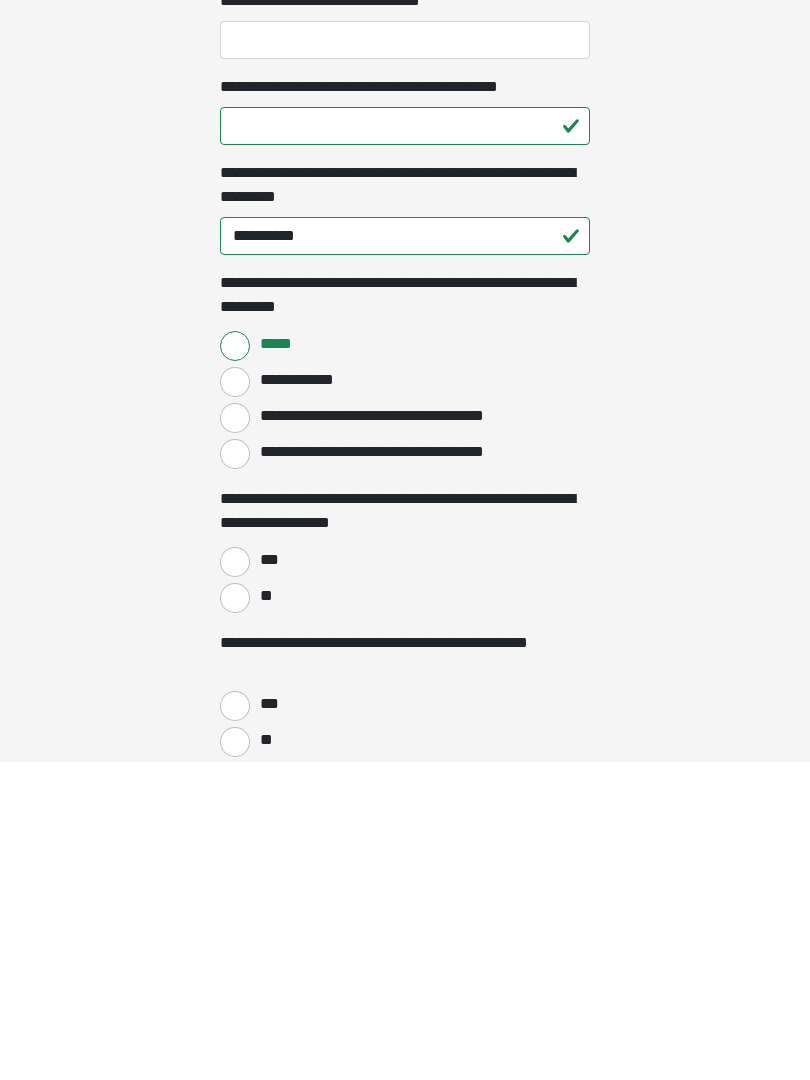 scroll, scrollTop: 1687, scrollLeft: 0, axis: vertical 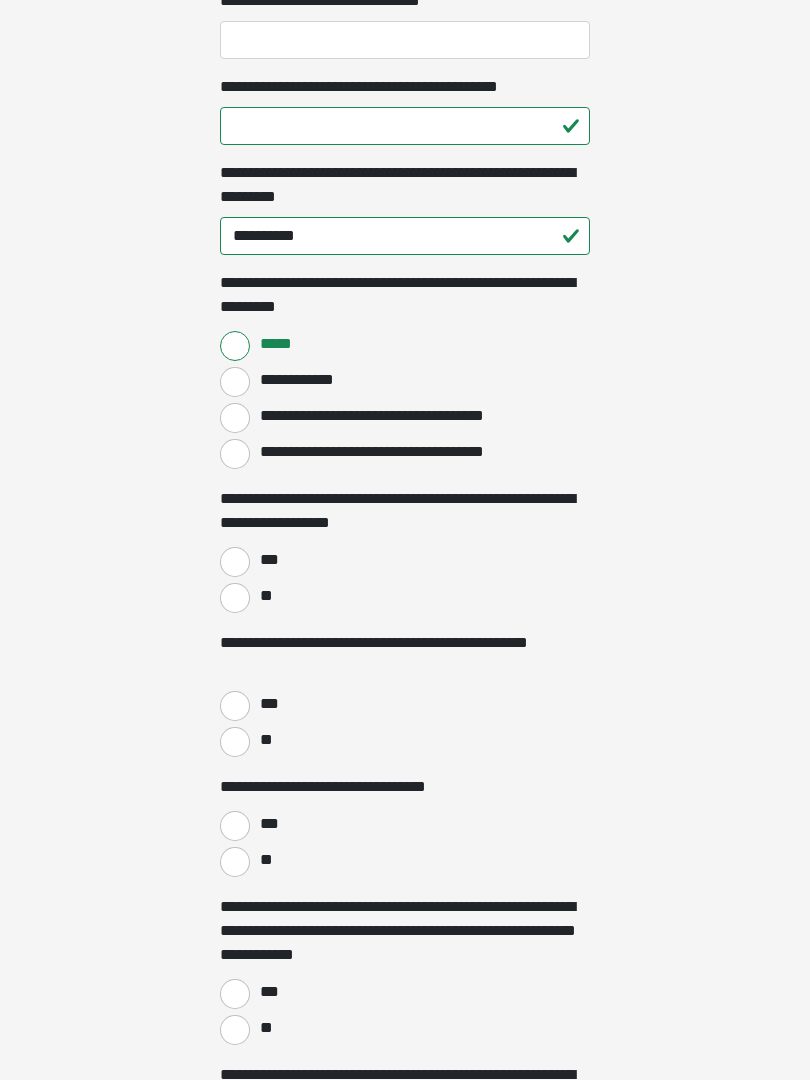 click on "**" at bounding box center (235, 598) 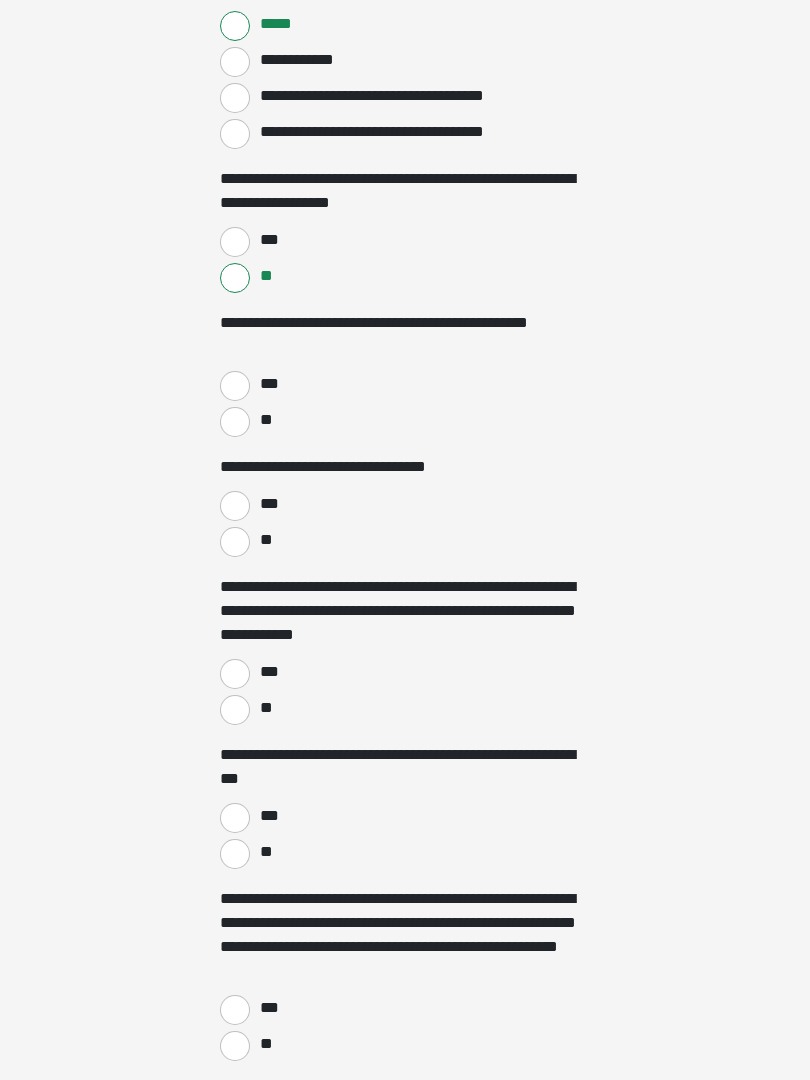 scroll, scrollTop: 2010, scrollLeft: 0, axis: vertical 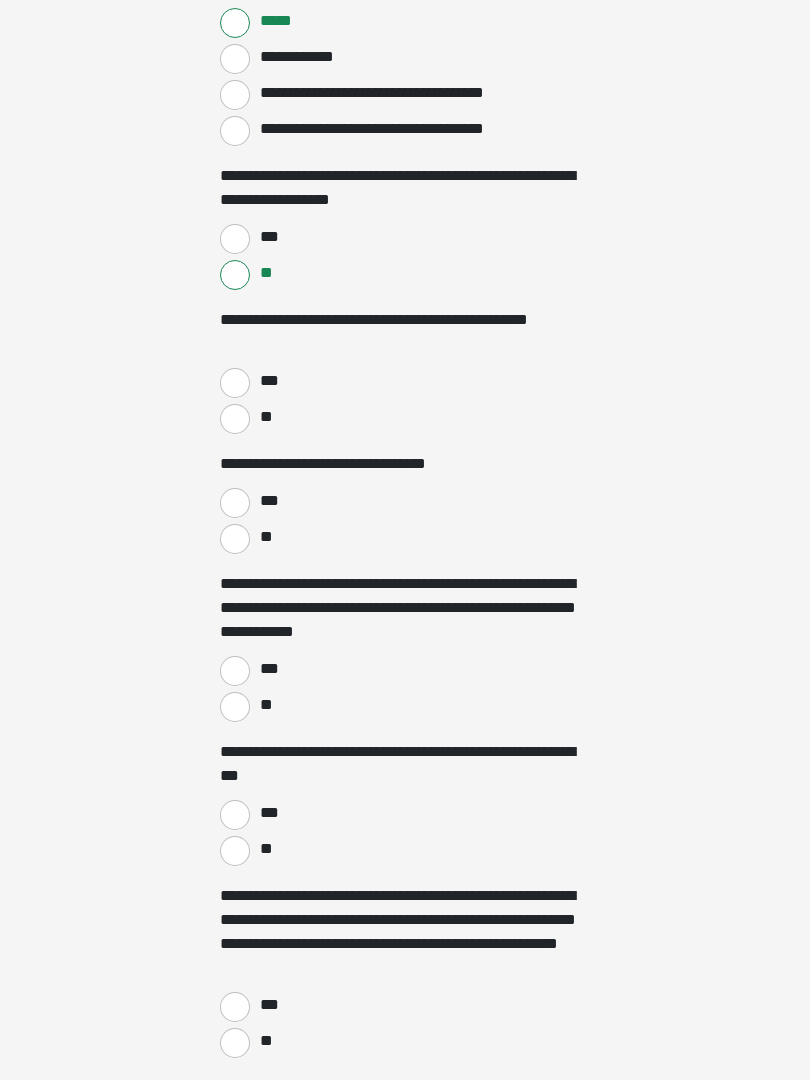 click on "**" at bounding box center (235, 419) 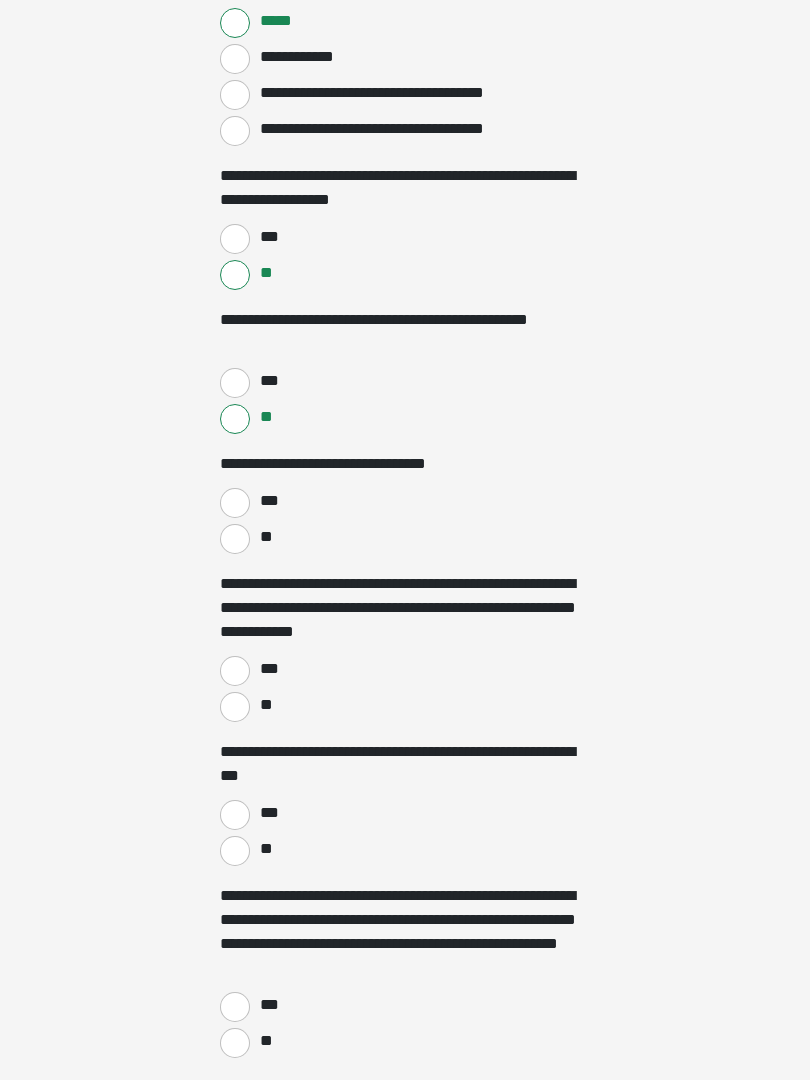 click on "**" at bounding box center (235, 539) 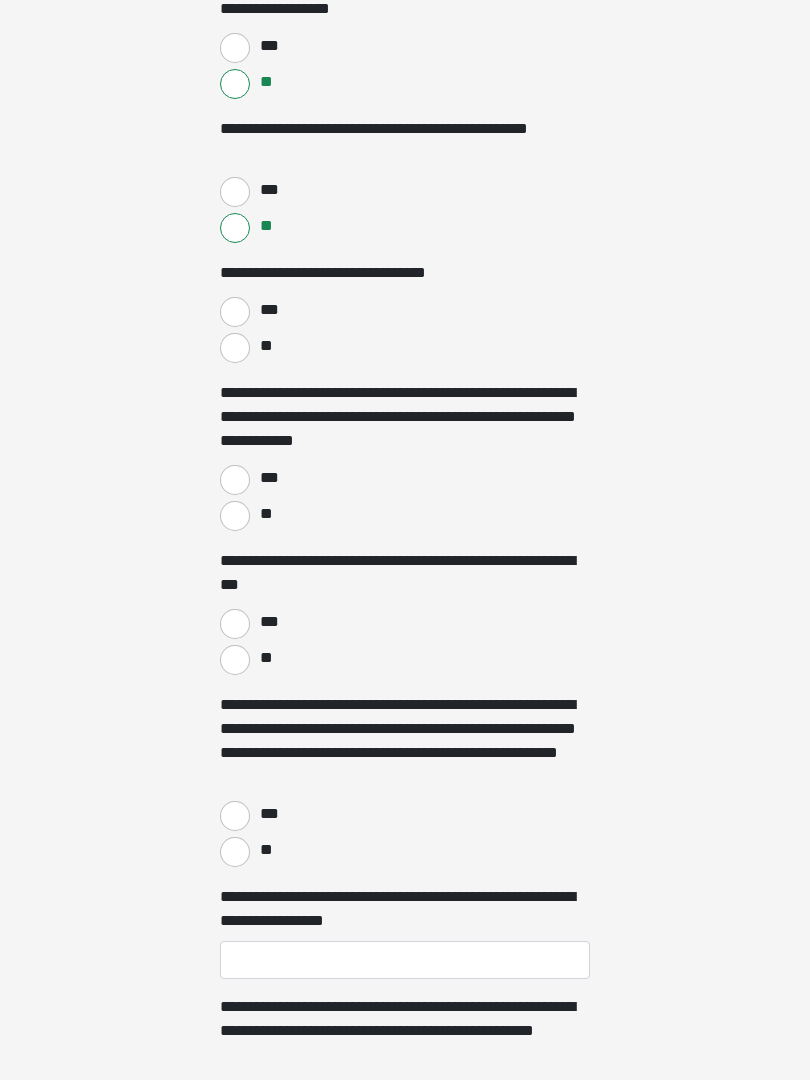 scroll, scrollTop: 2202, scrollLeft: 0, axis: vertical 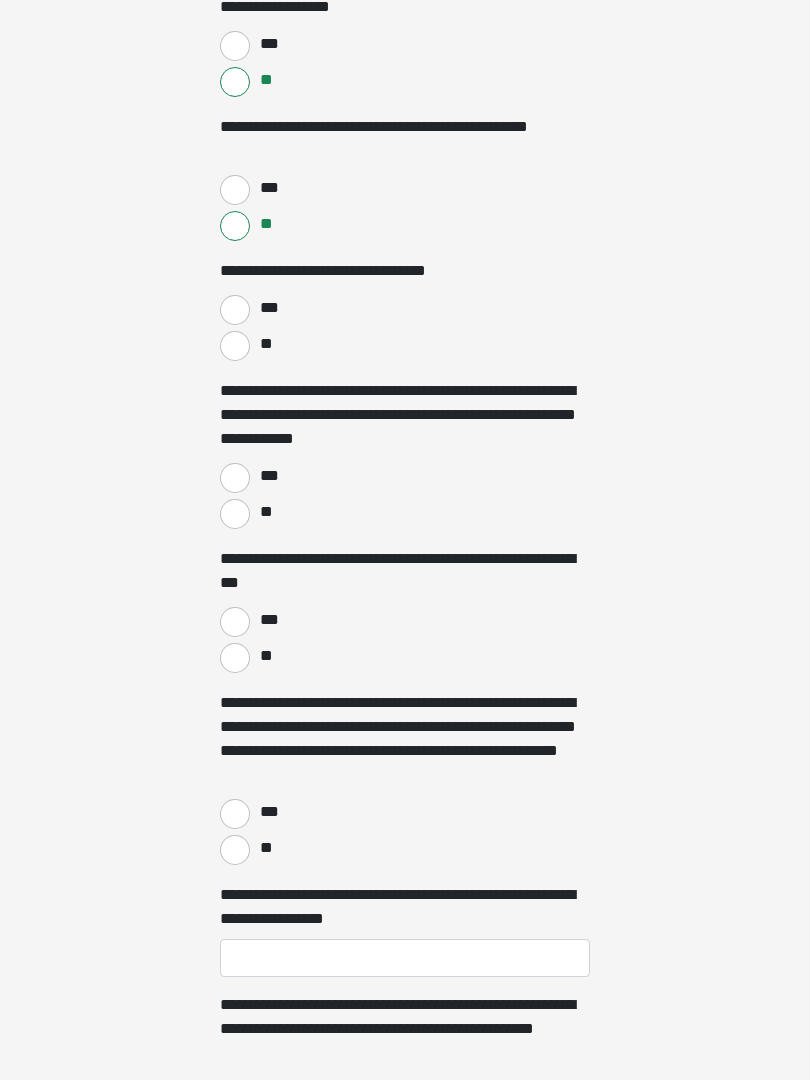 click on "**" at bounding box center [235, 515] 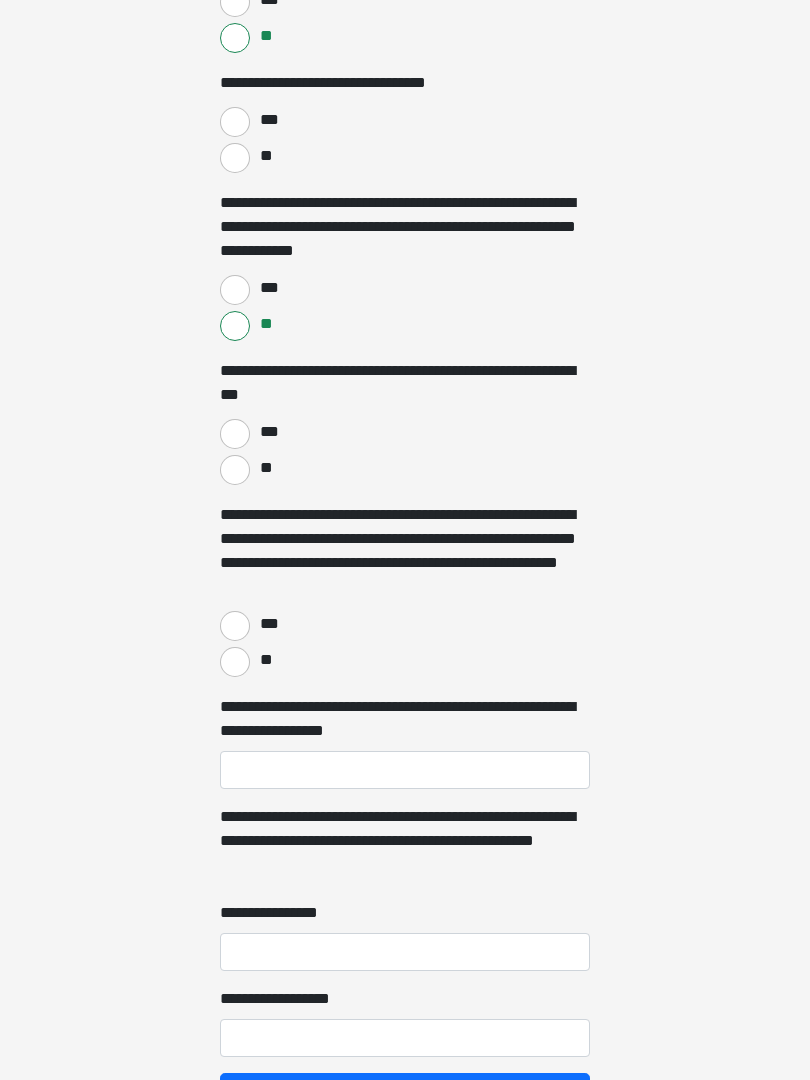 scroll, scrollTop: 2403, scrollLeft: 0, axis: vertical 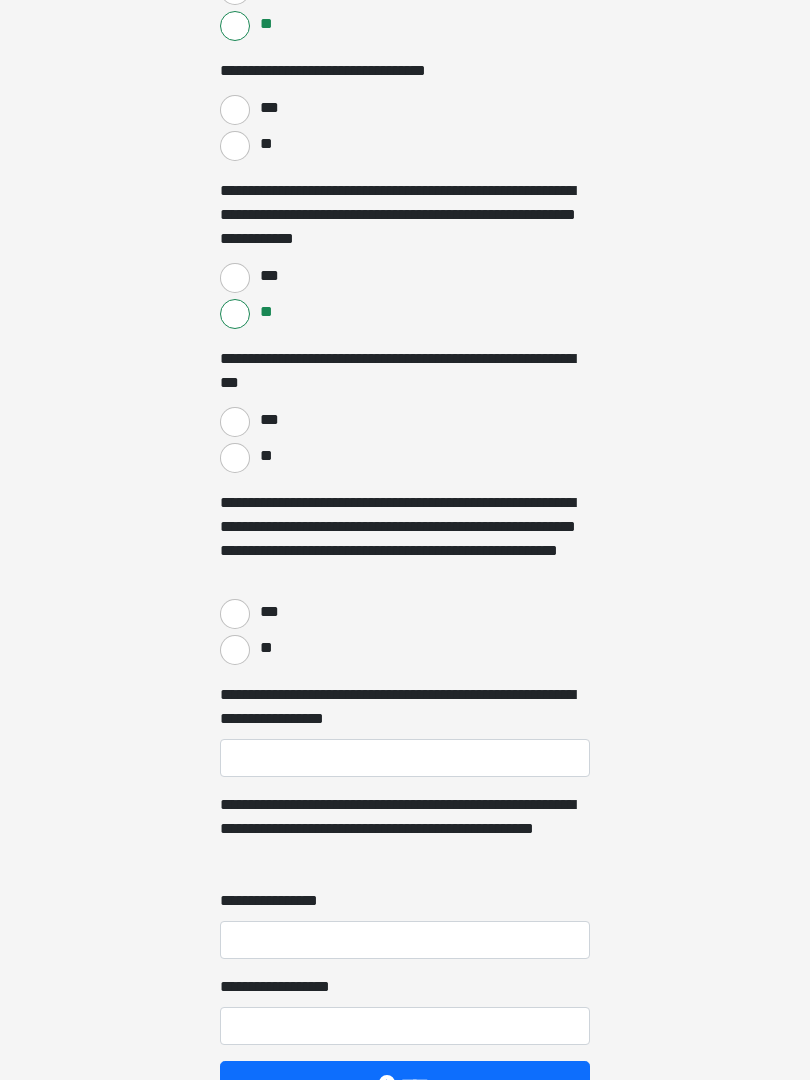 click on "**" at bounding box center [235, 458] 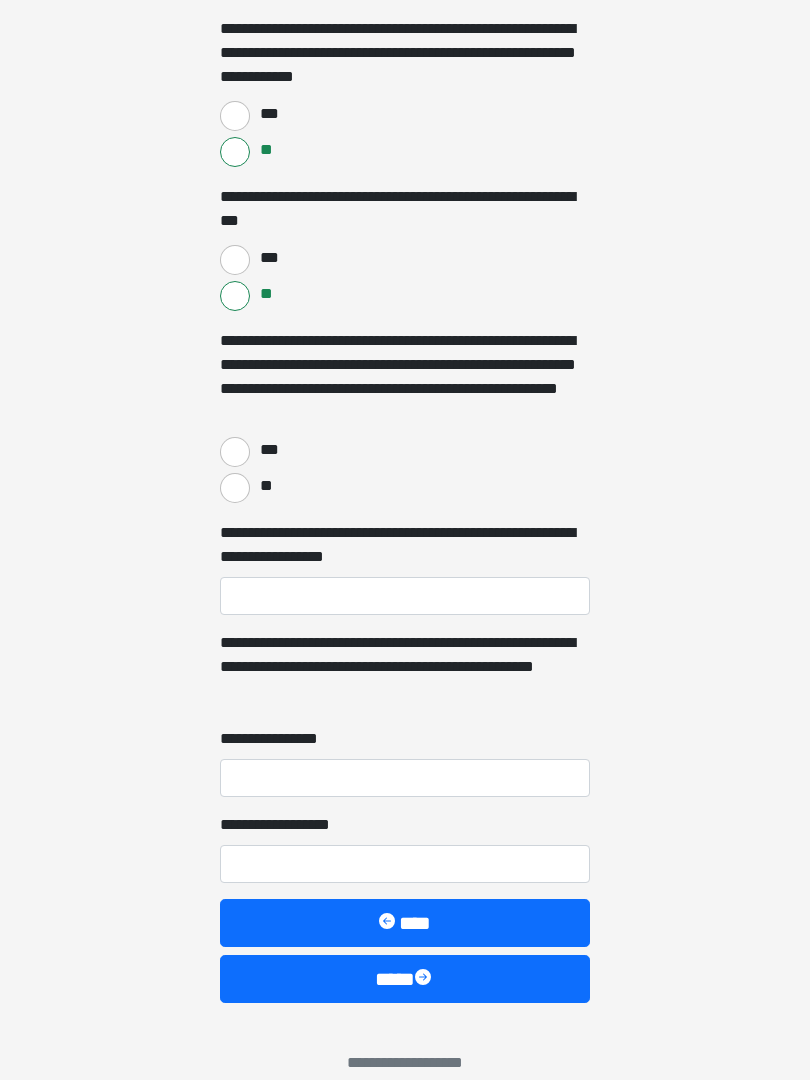 scroll, scrollTop: 2591, scrollLeft: 0, axis: vertical 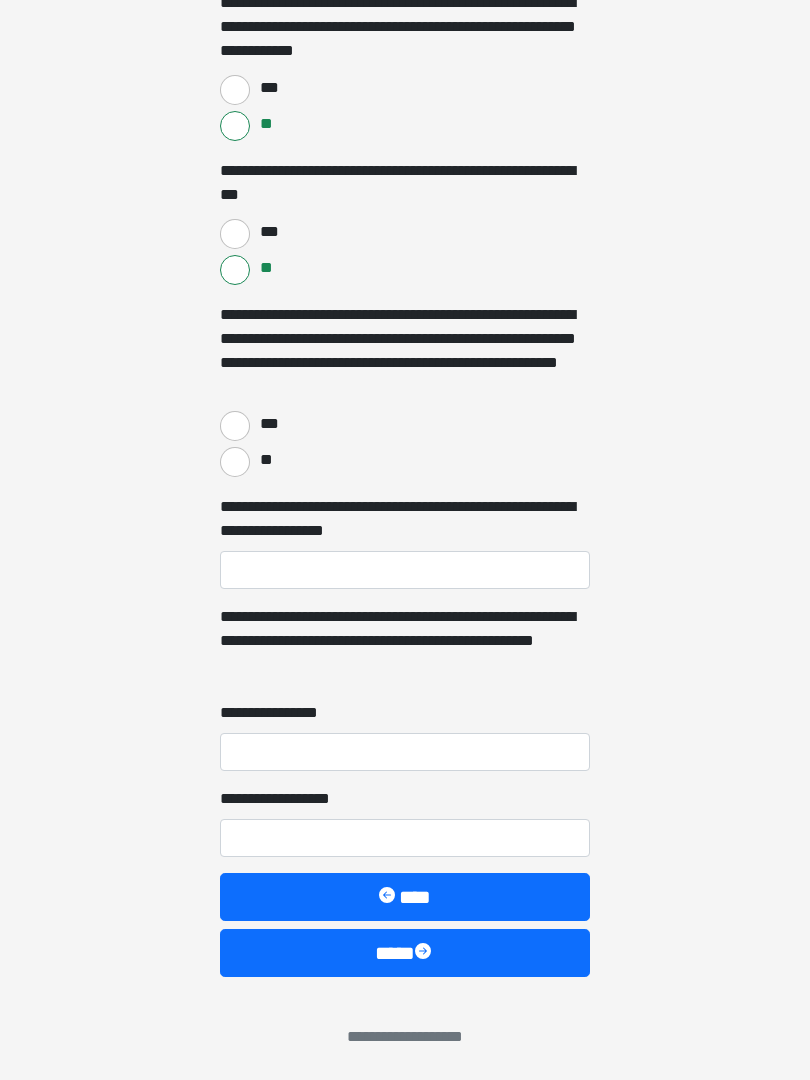 click on "**" at bounding box center [235, 462] 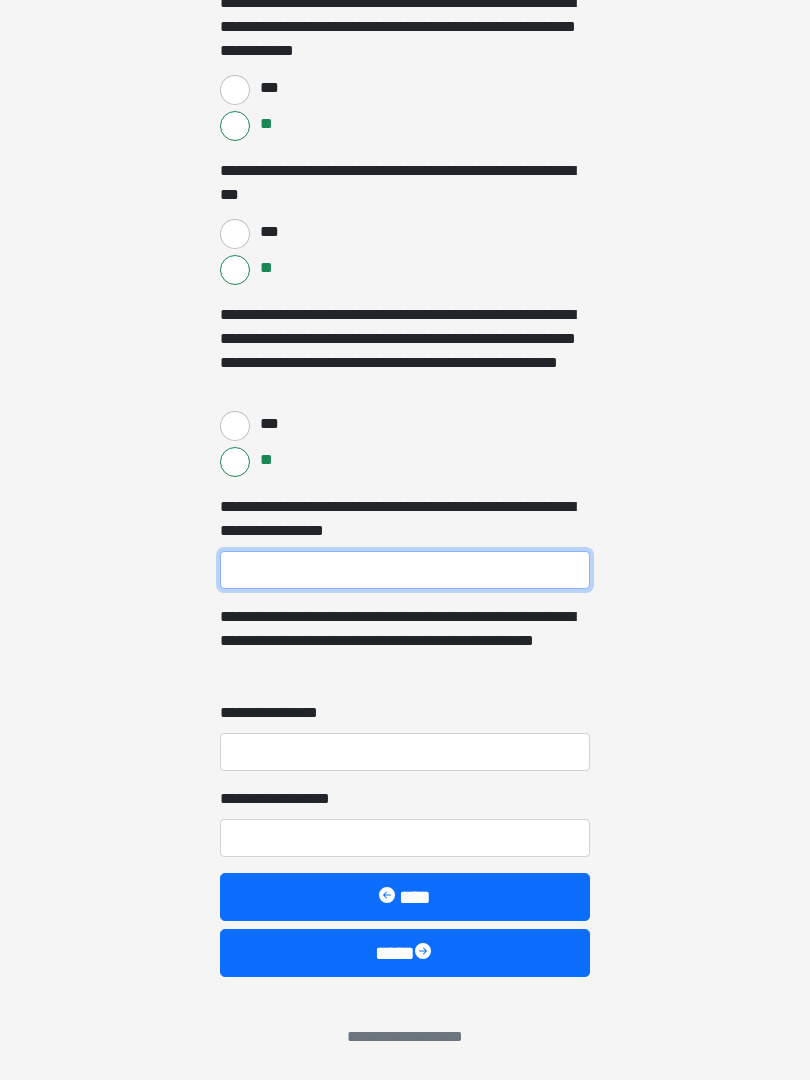 click on "**********" at bounding box center (405, 570) 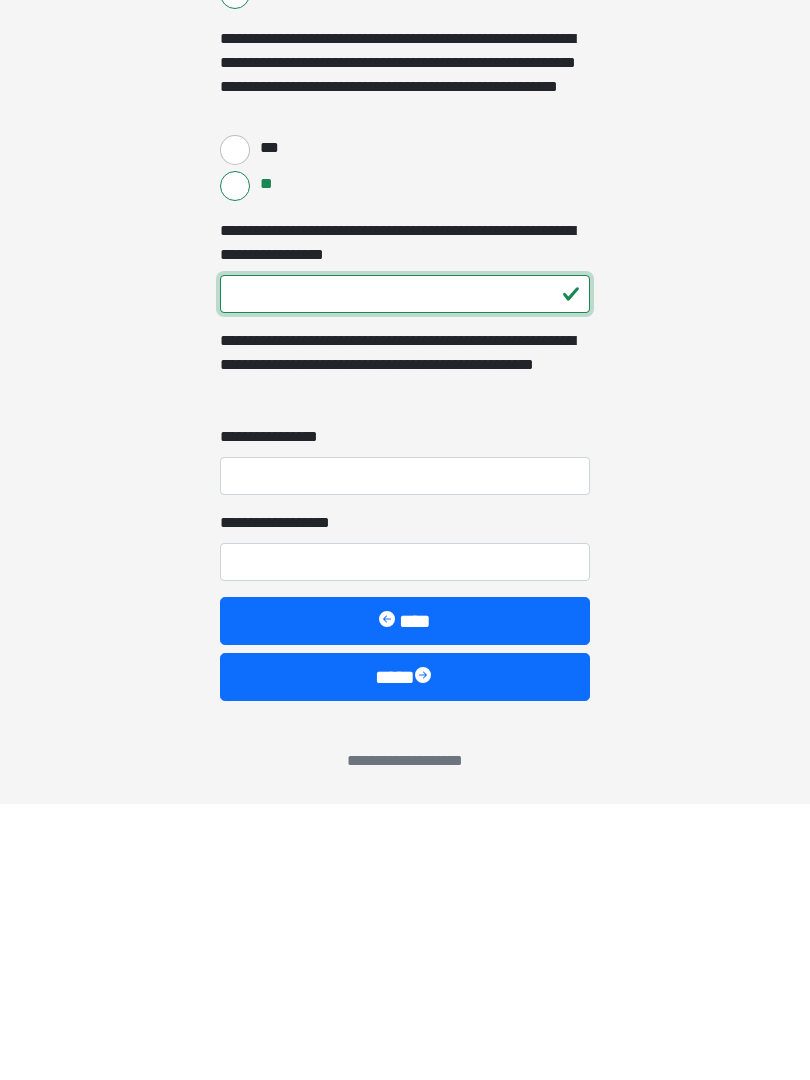 type on "***" 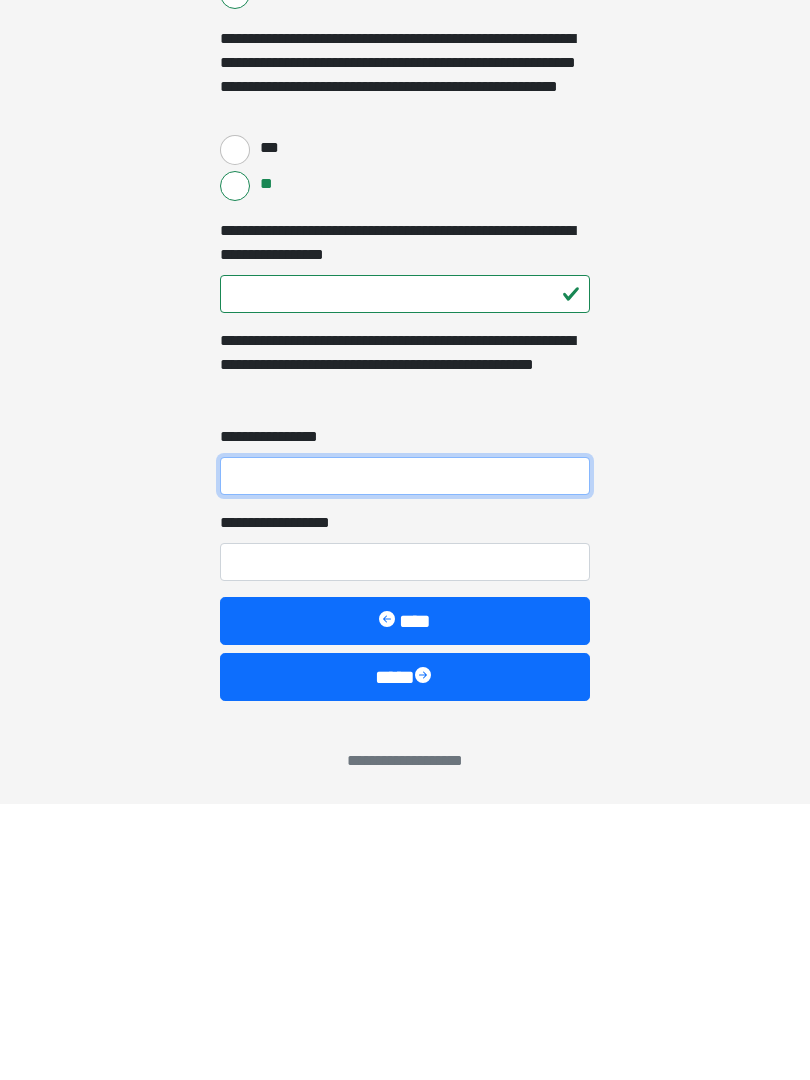 click on "**********" at bounding box center (405, 752) 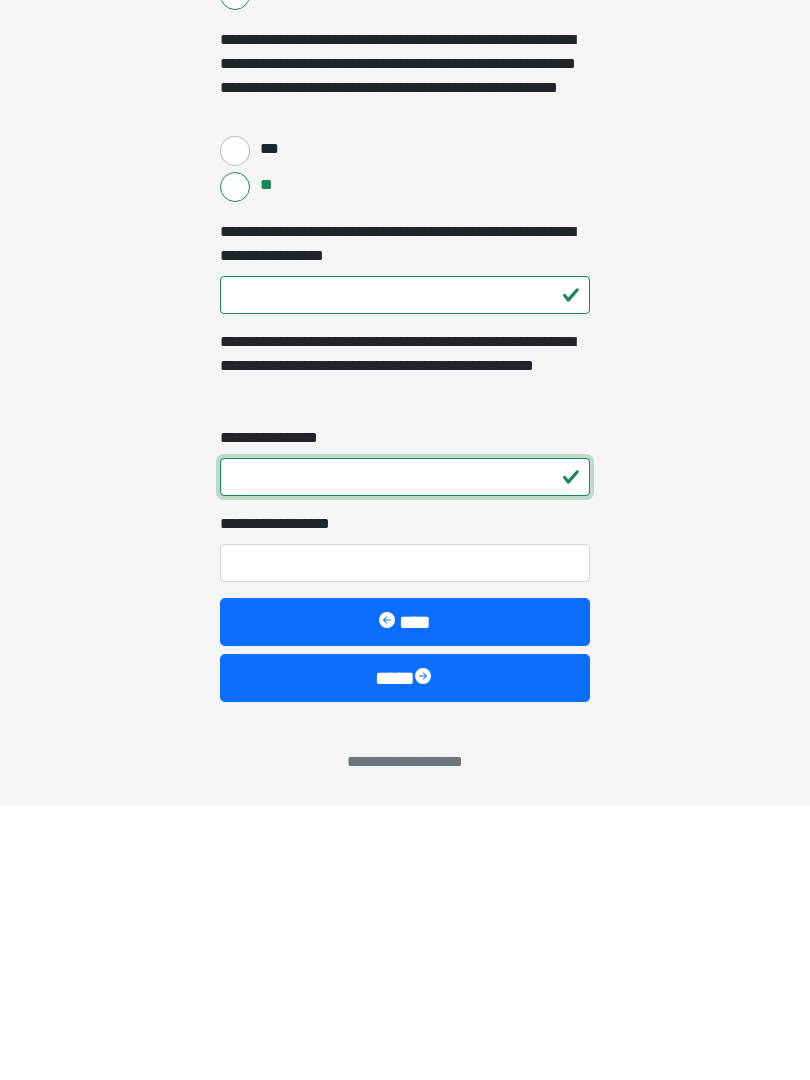 type on "*" 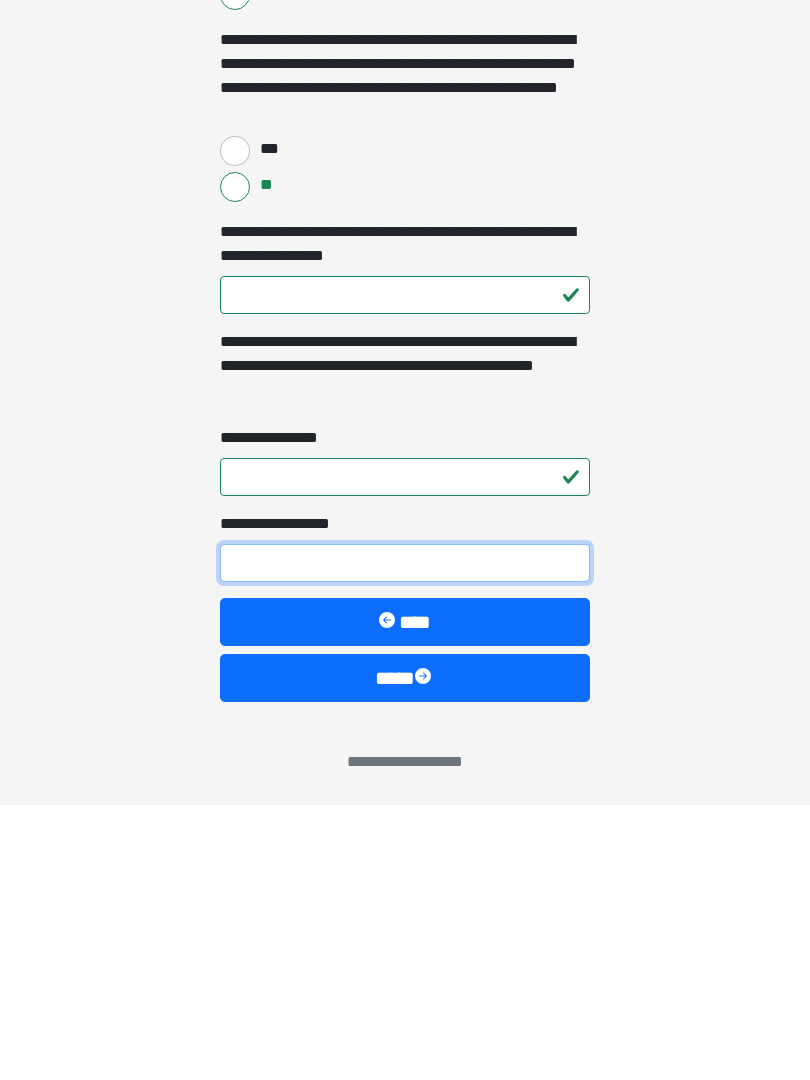 click on "**********" at bounding box center [405, 838] 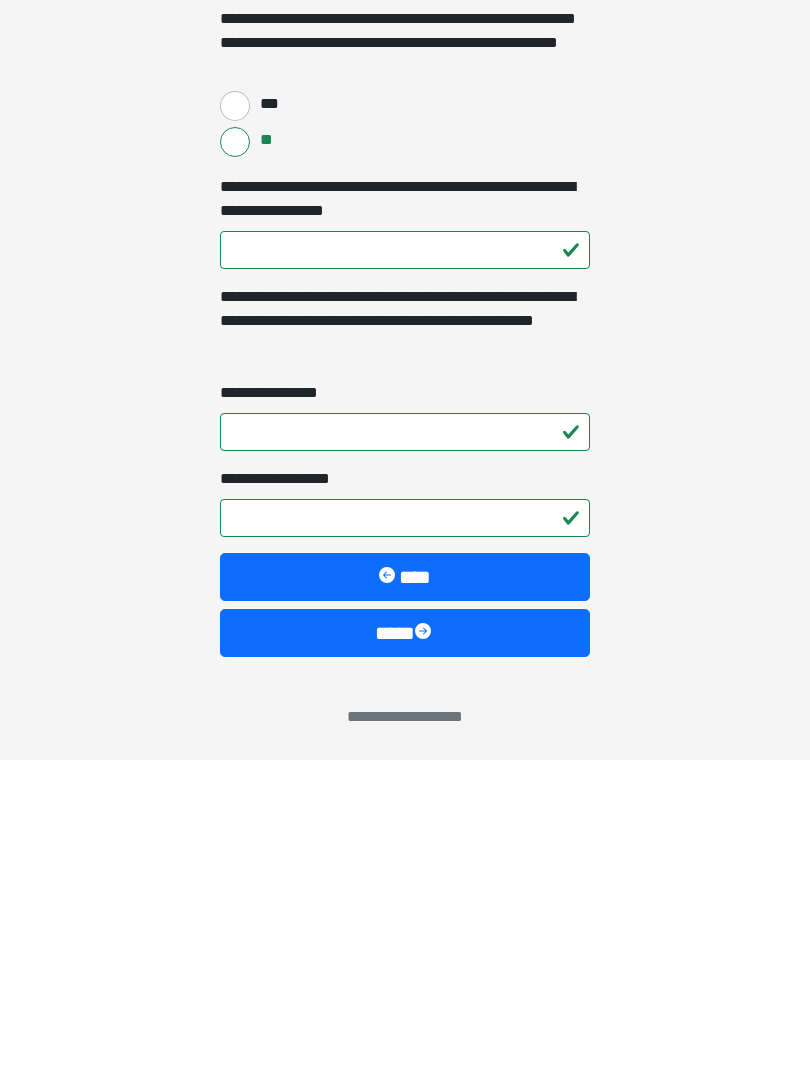 click on "****" at bounding box center [405, 953] 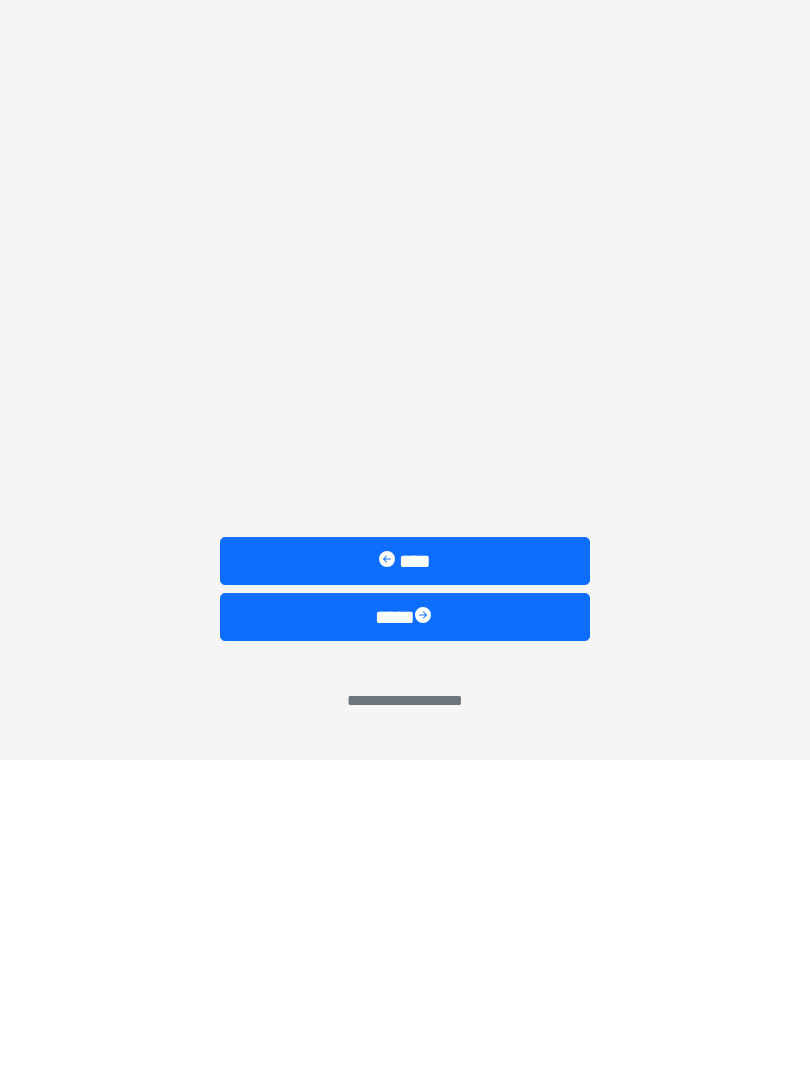 scroll, scrollTop: 0, scrollLeft: 0, axis: both 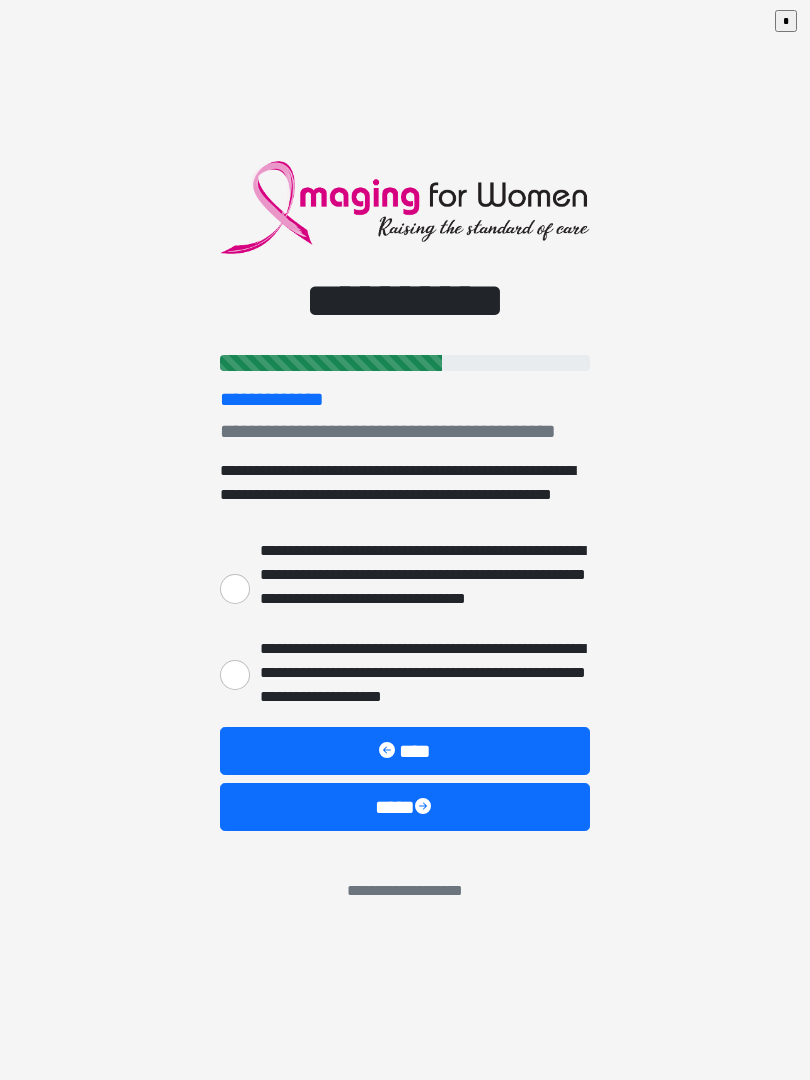 click on "**********" at bounding box center [405, 673] 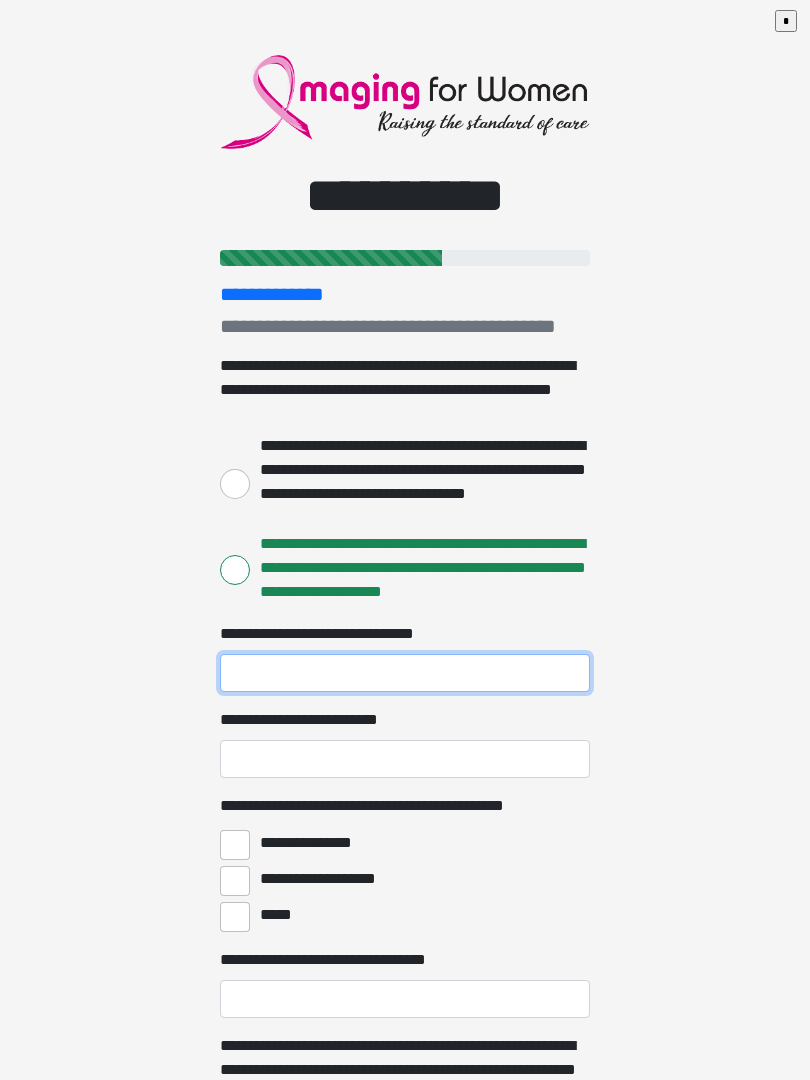 click on "**********" at bounding box center (405, 673) 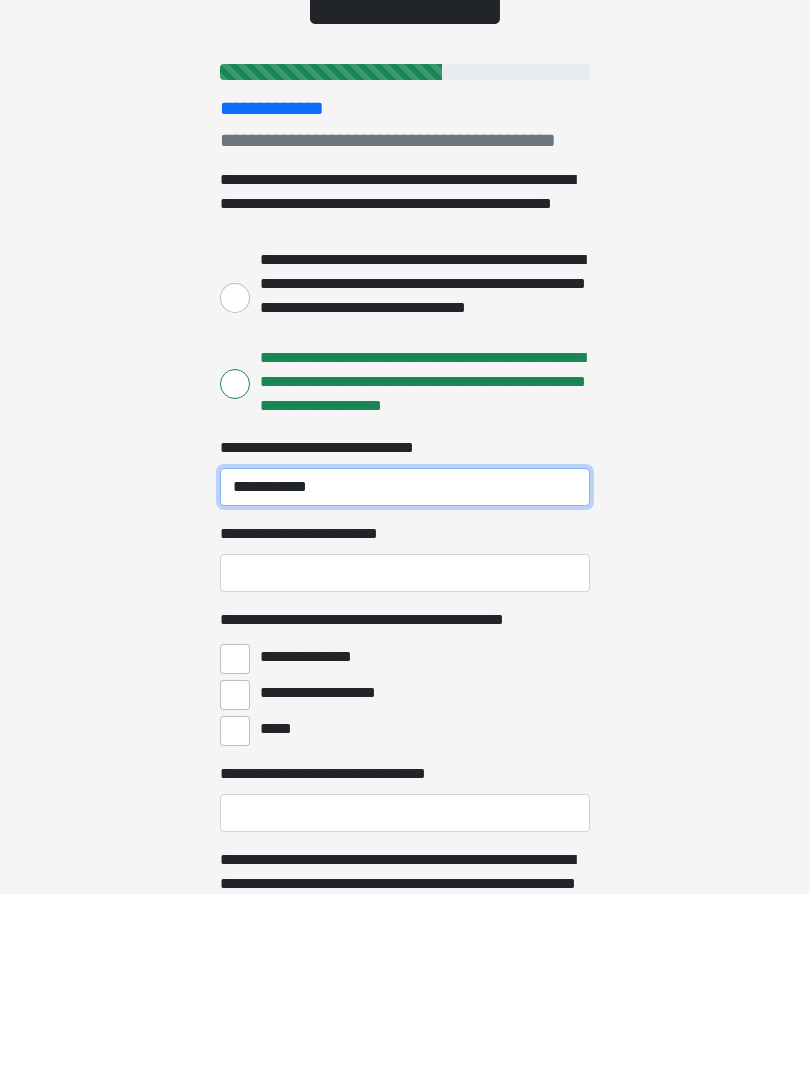type on "**********" 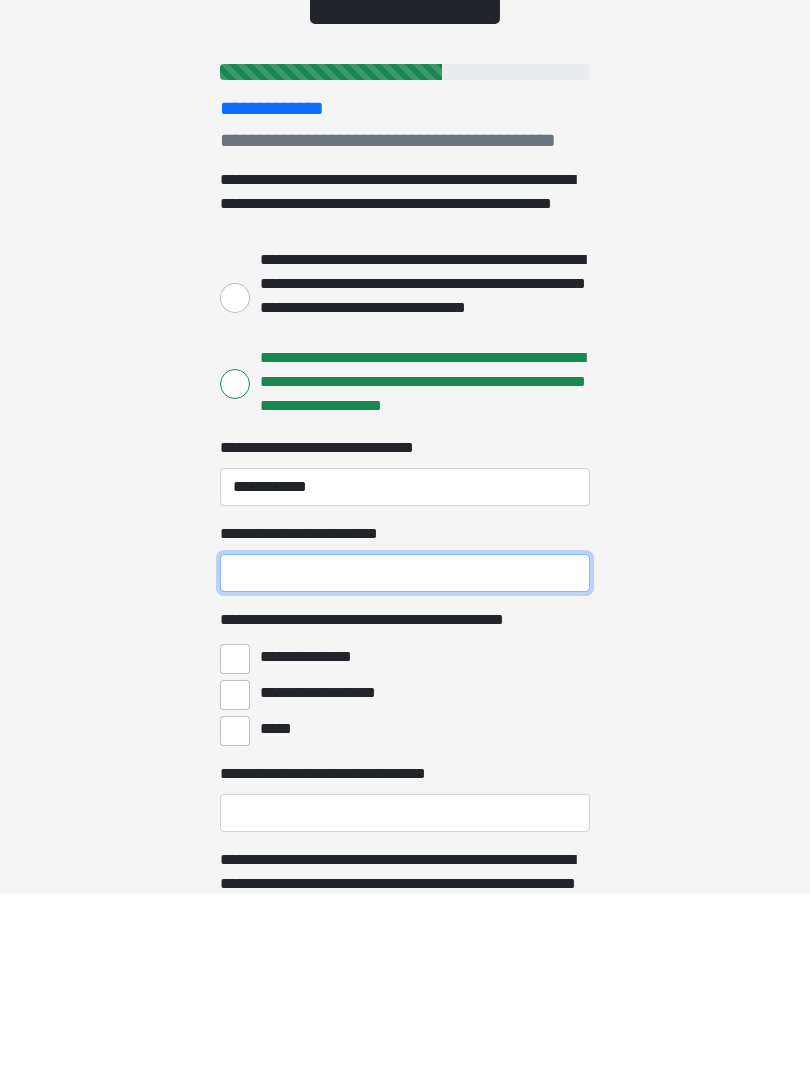click on "**********" at bounding box center [405, 759] 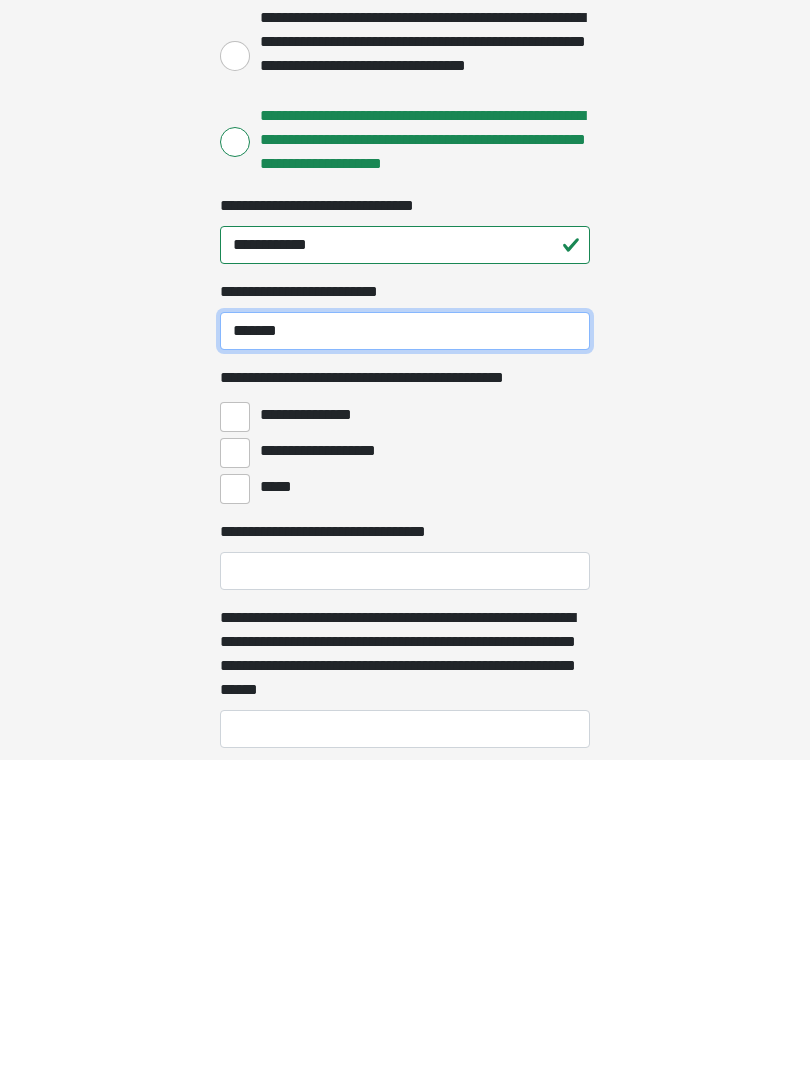 scroll, scrollTop: 117, scrollLeft: 0, axis: vertical 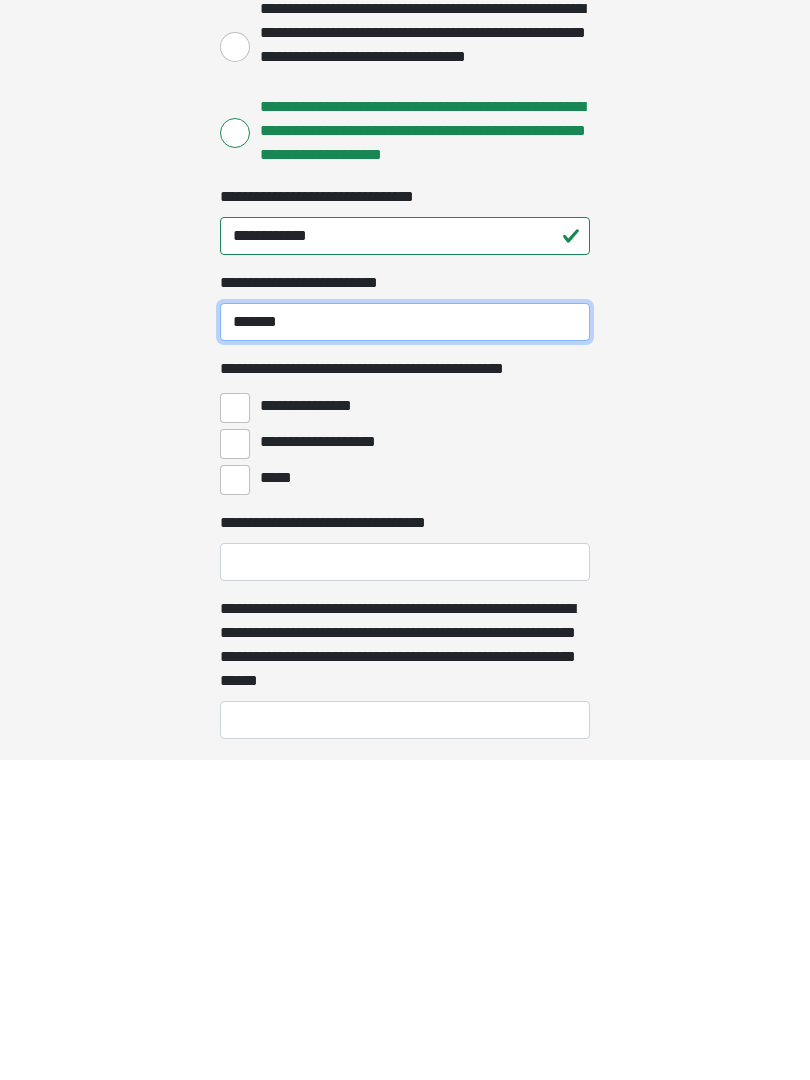 type on "*******" 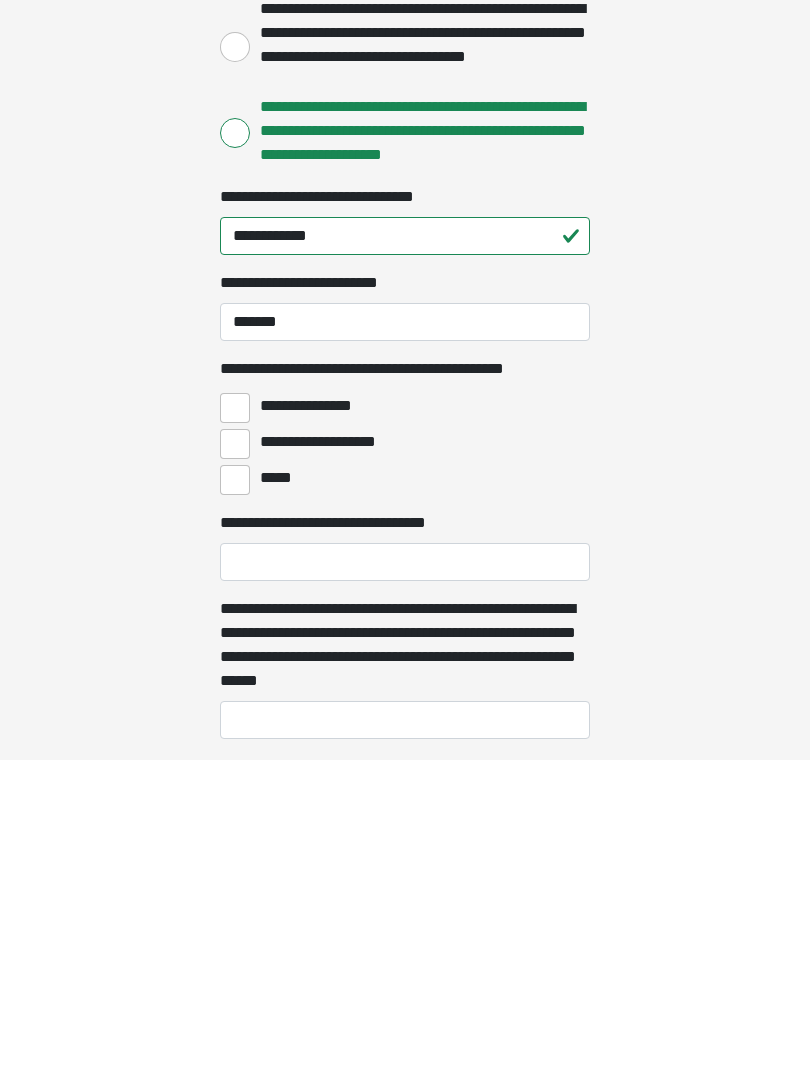 click on "**********" at bounding box center [405, 726] 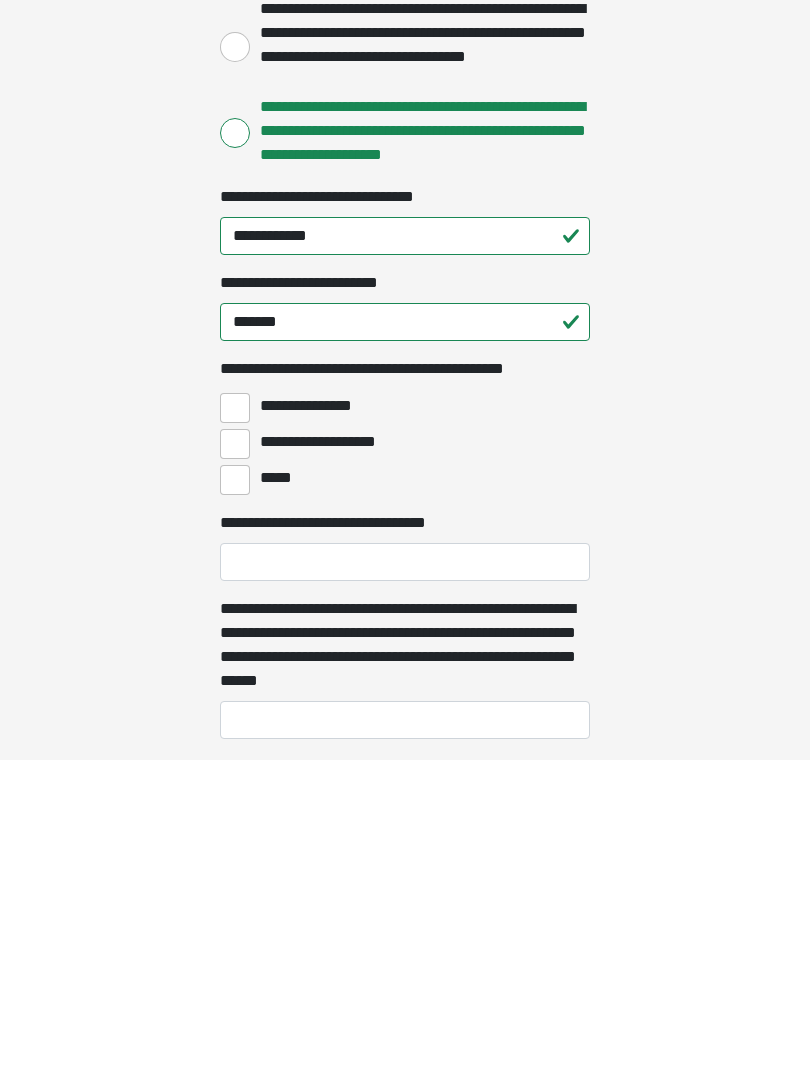 scroll, scrollTop: 438, scrollLeft: 0, axis: vertical 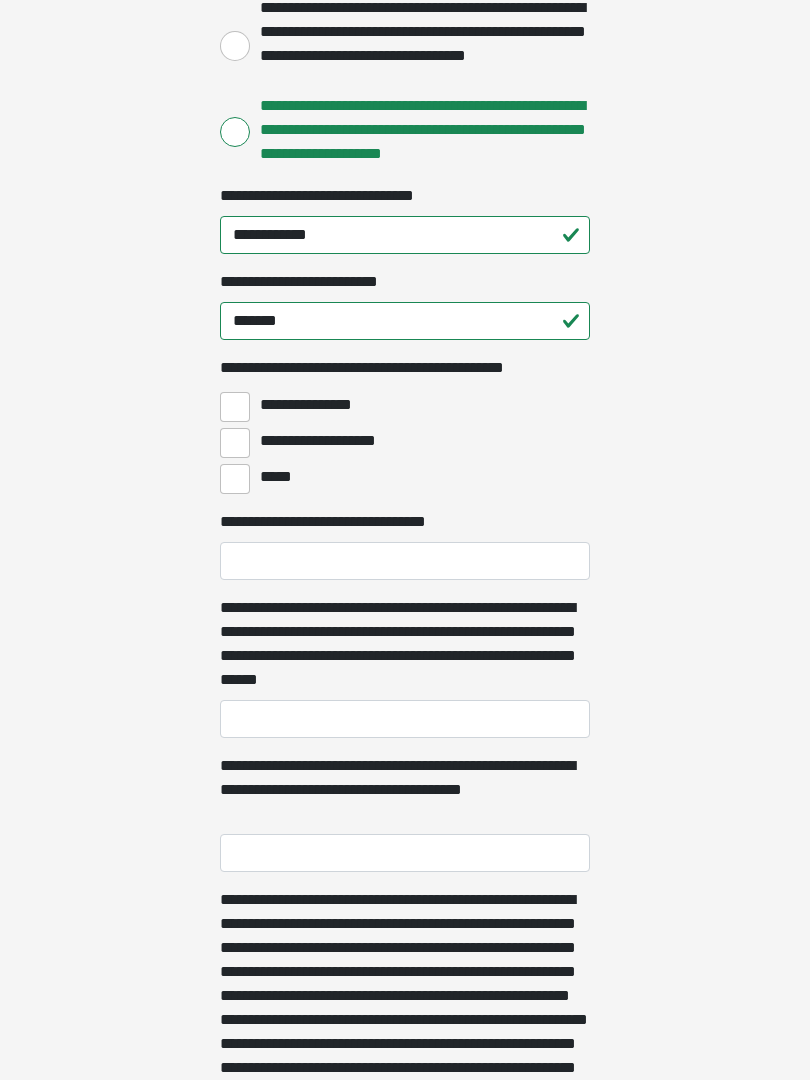 click on "**********" at bounding box center (235, 407) 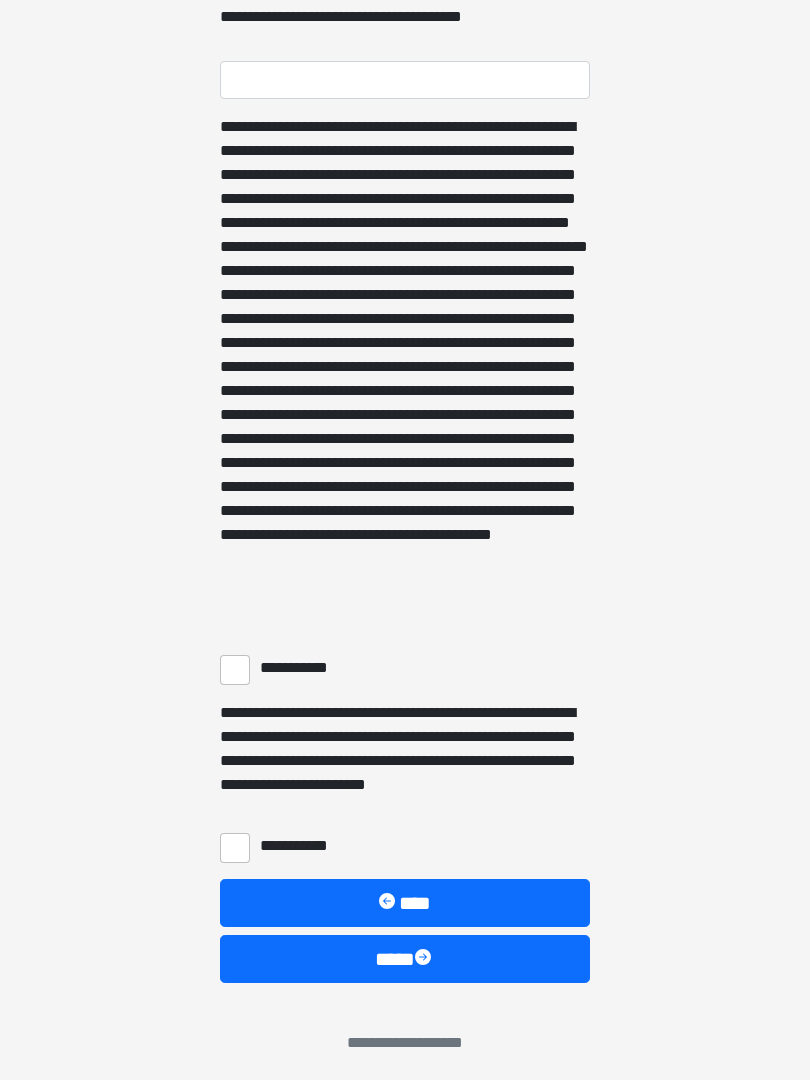 scroll, scrollTop: 1217, scrollLeft: 0, axis: vertical 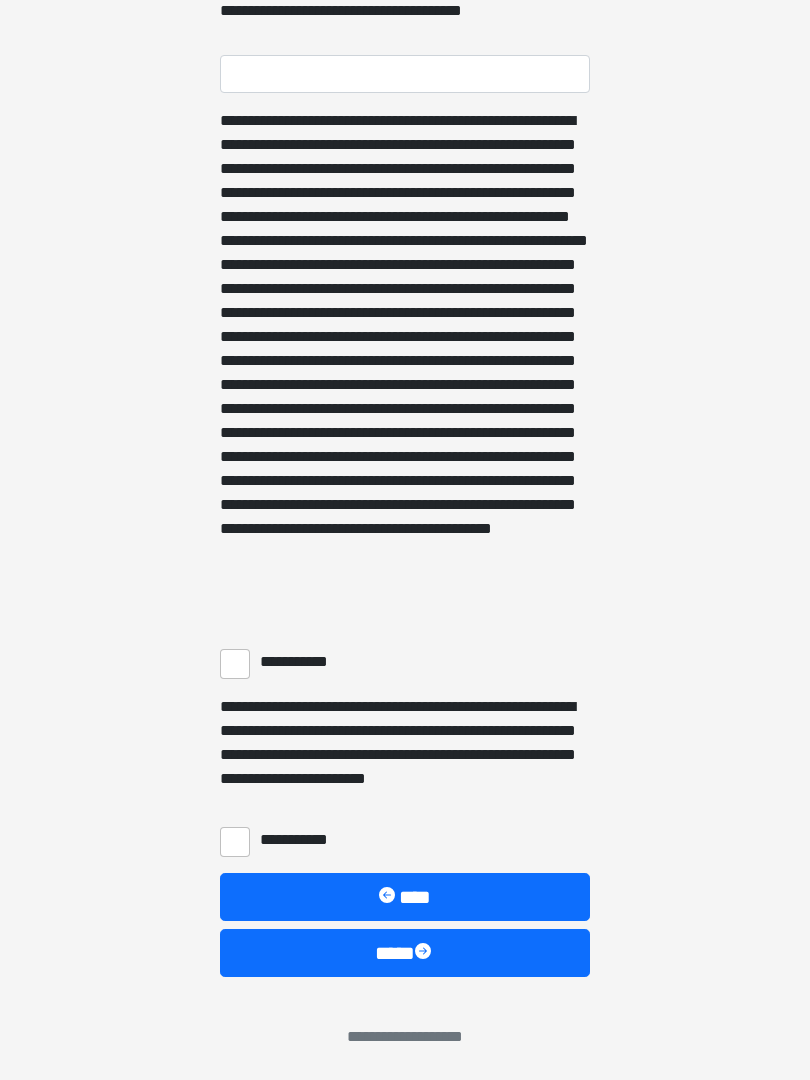 click on "**********" at bounding box center (235, 664) 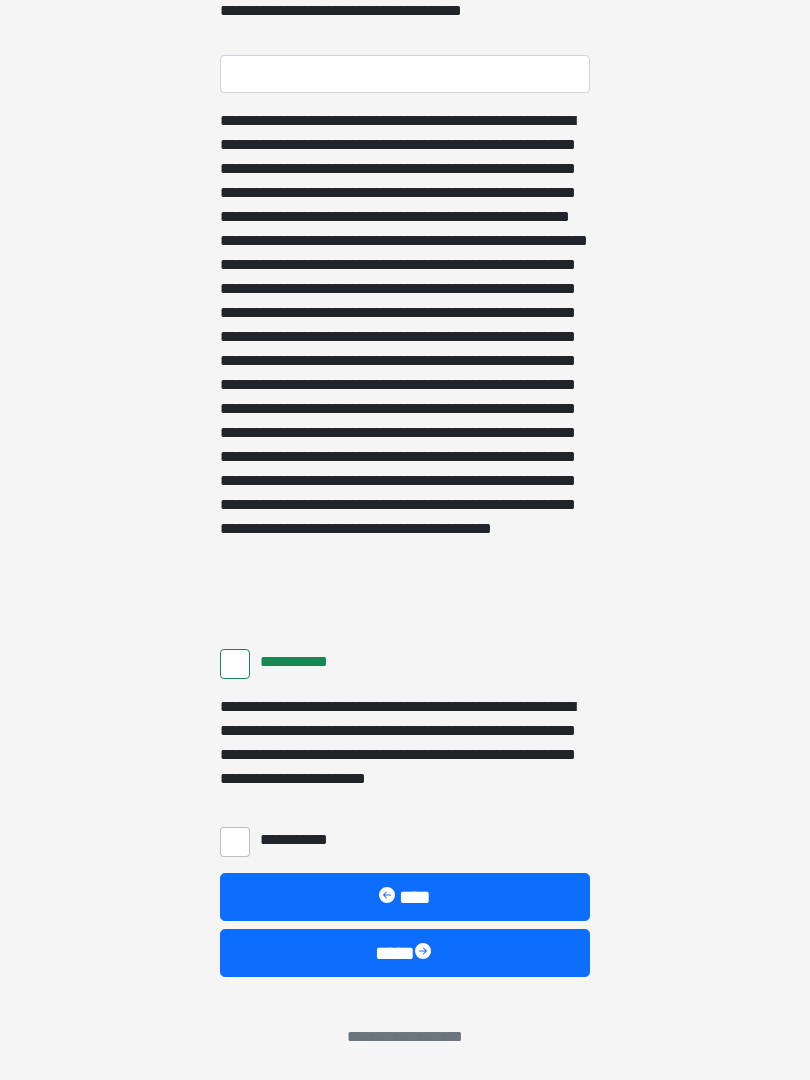 click on "**********" at bounding box center [235, 842] 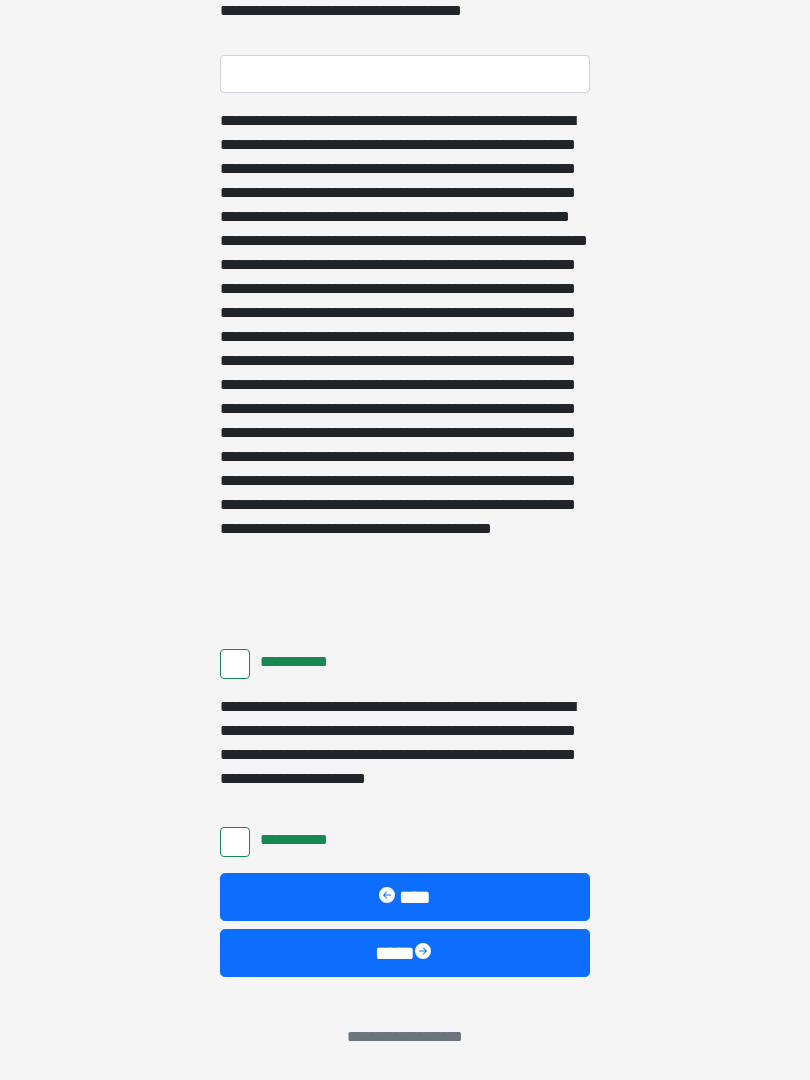 click on "****" at bounding box center [405, 953] 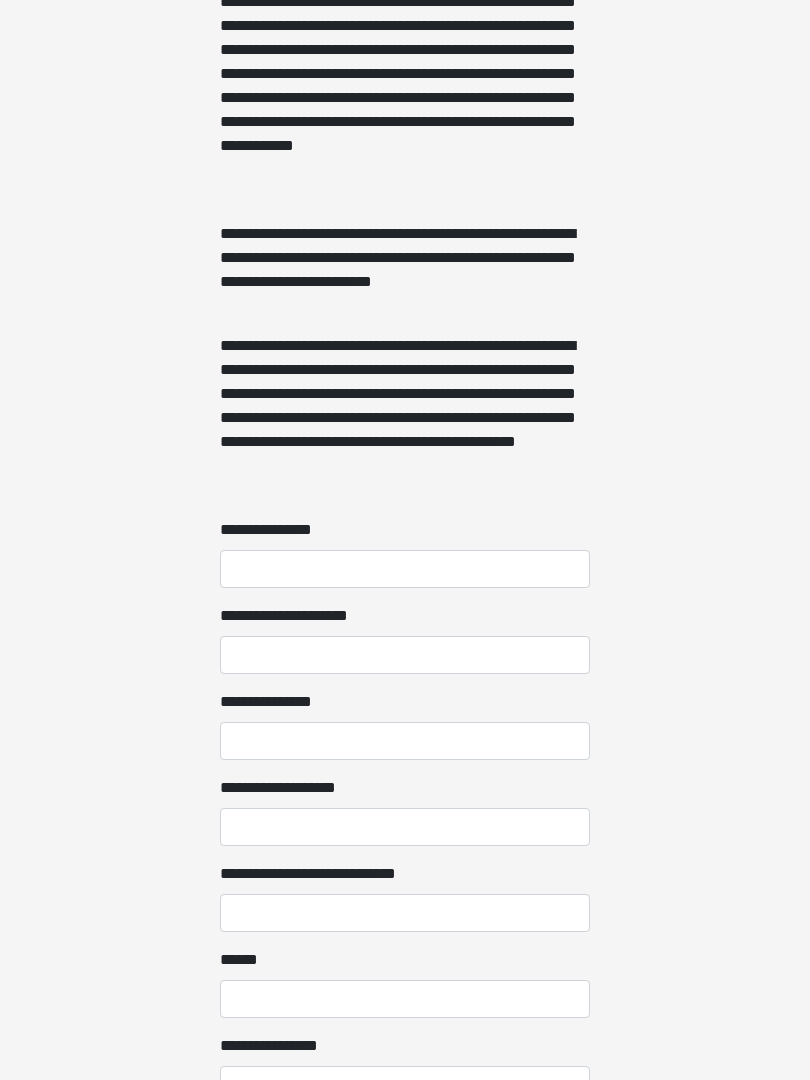 scroll, scrollTop: 1299, scrollLeft: 0, axis: vertical 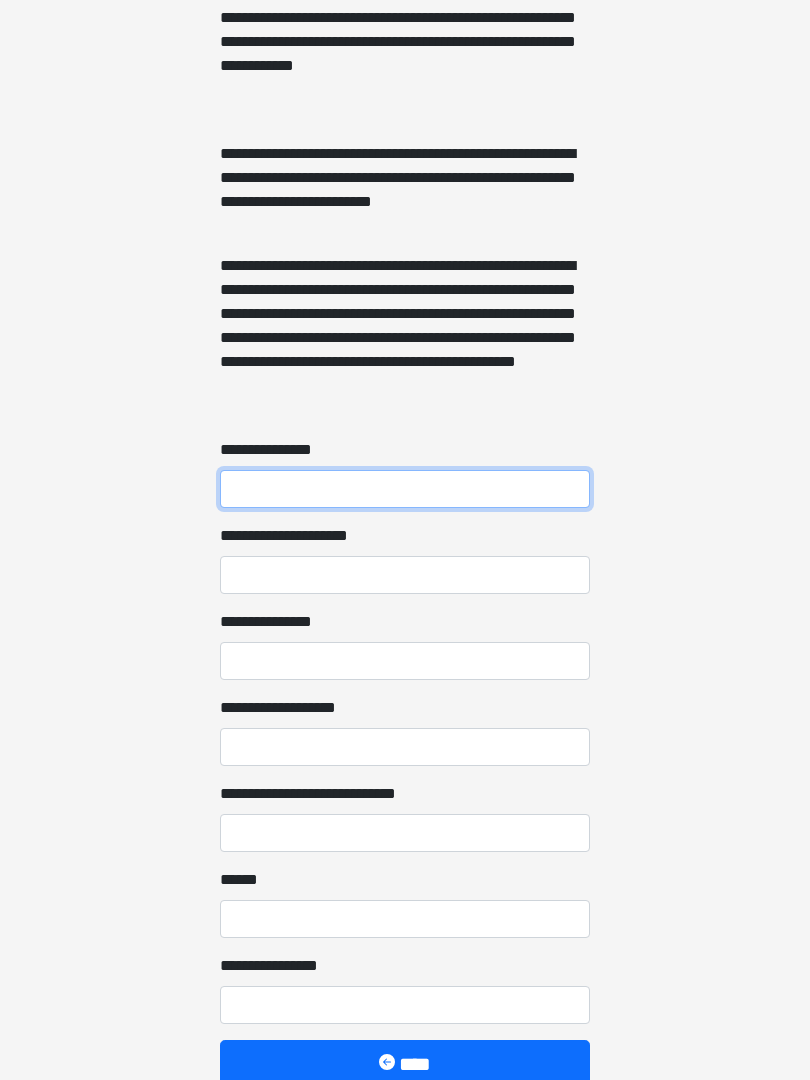 click on "**********" at bounding box center [405, 490] 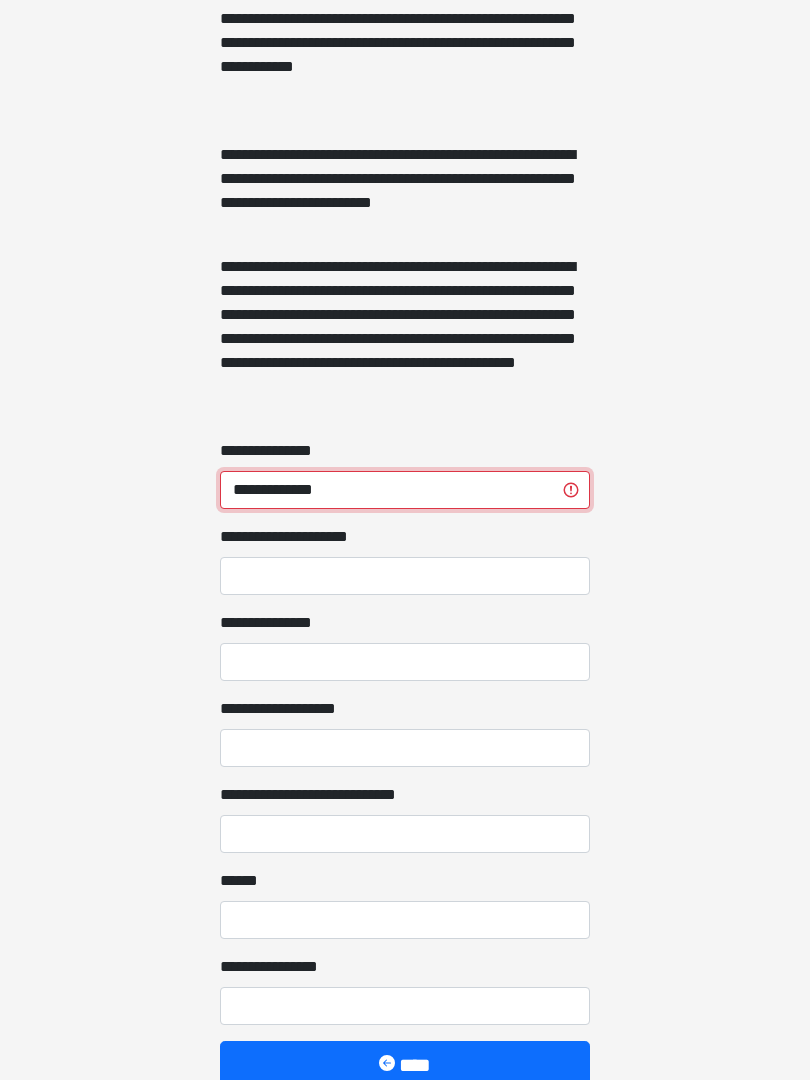 type on "**********" 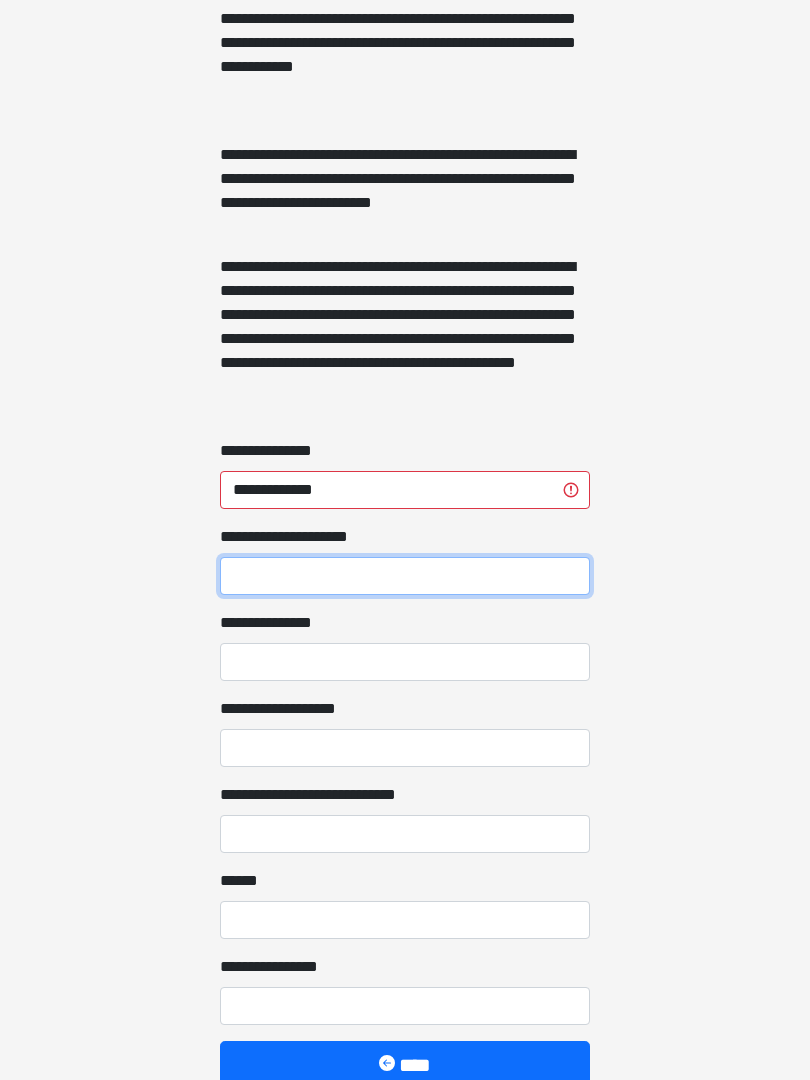 click on "**********" at bounding box center [405, 576] 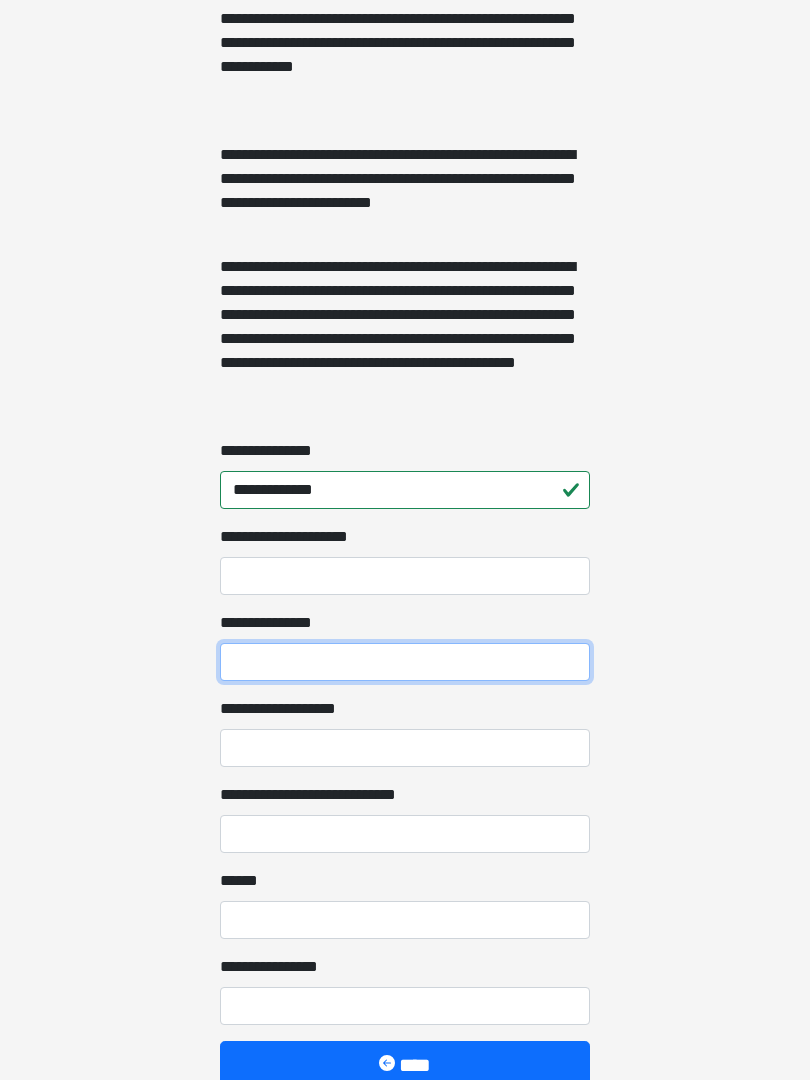click on "**********" at bounding box center [405, 662] 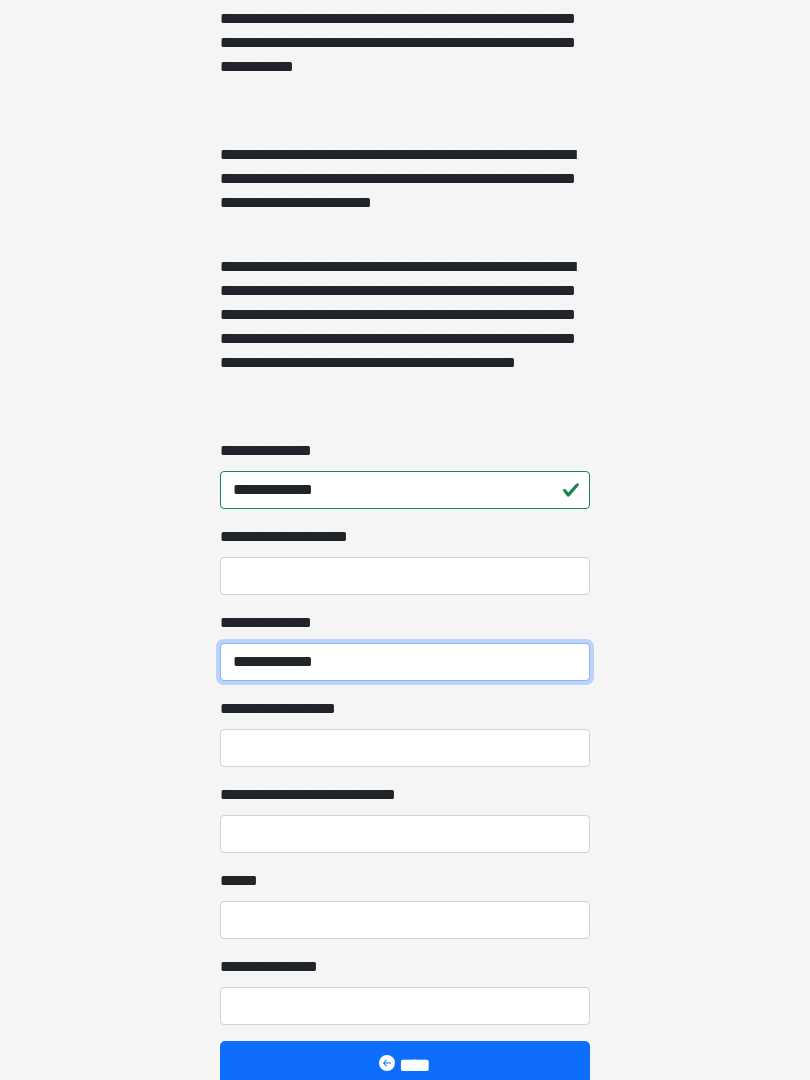 click on "**********" at bounding box center (405, 662) 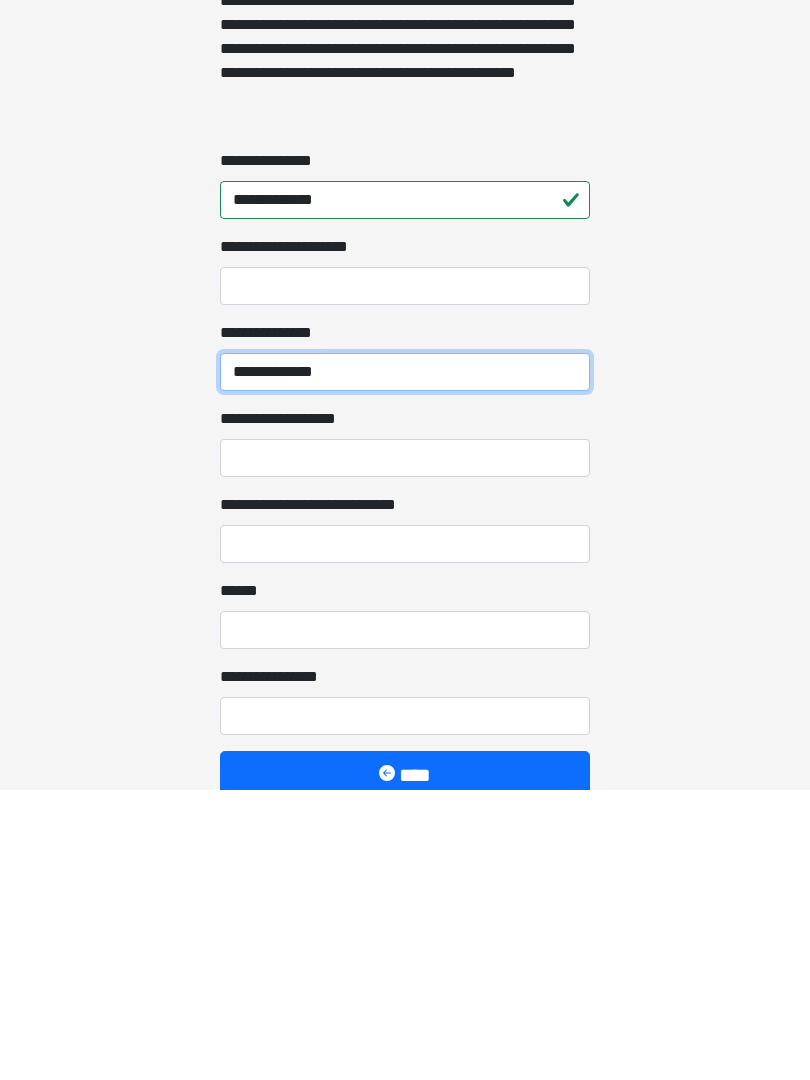 type on "**********" 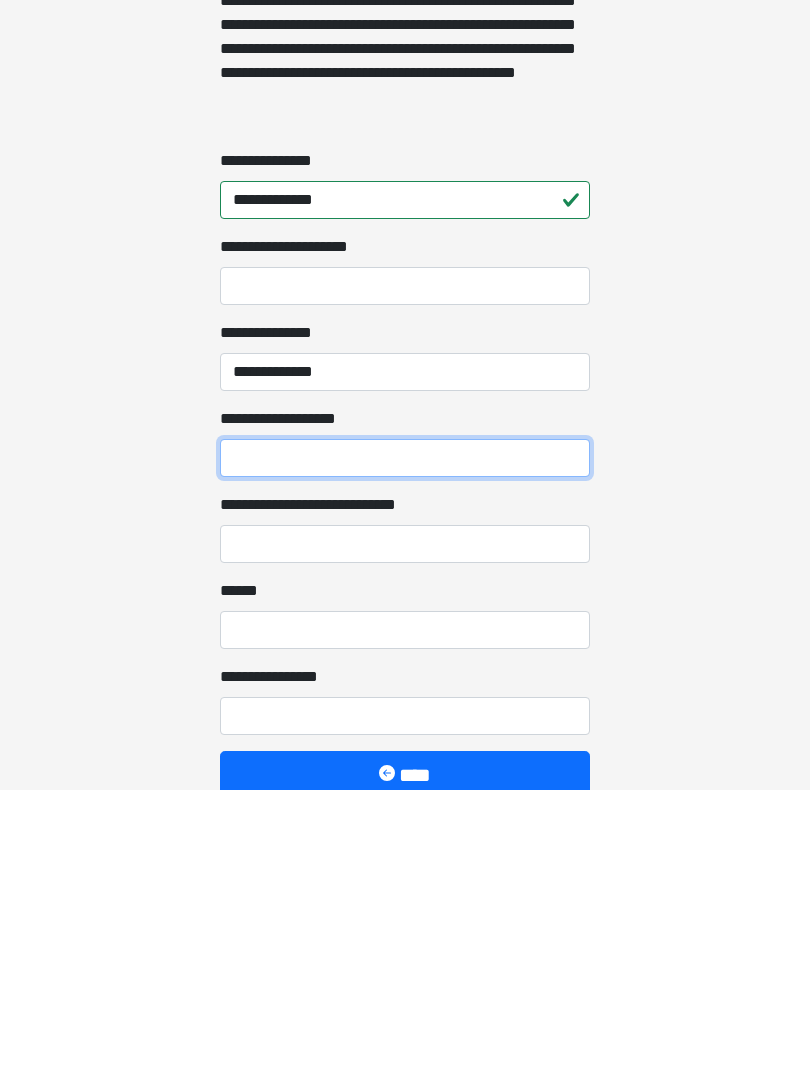 click on "**********" at bounding box center [405, 748] 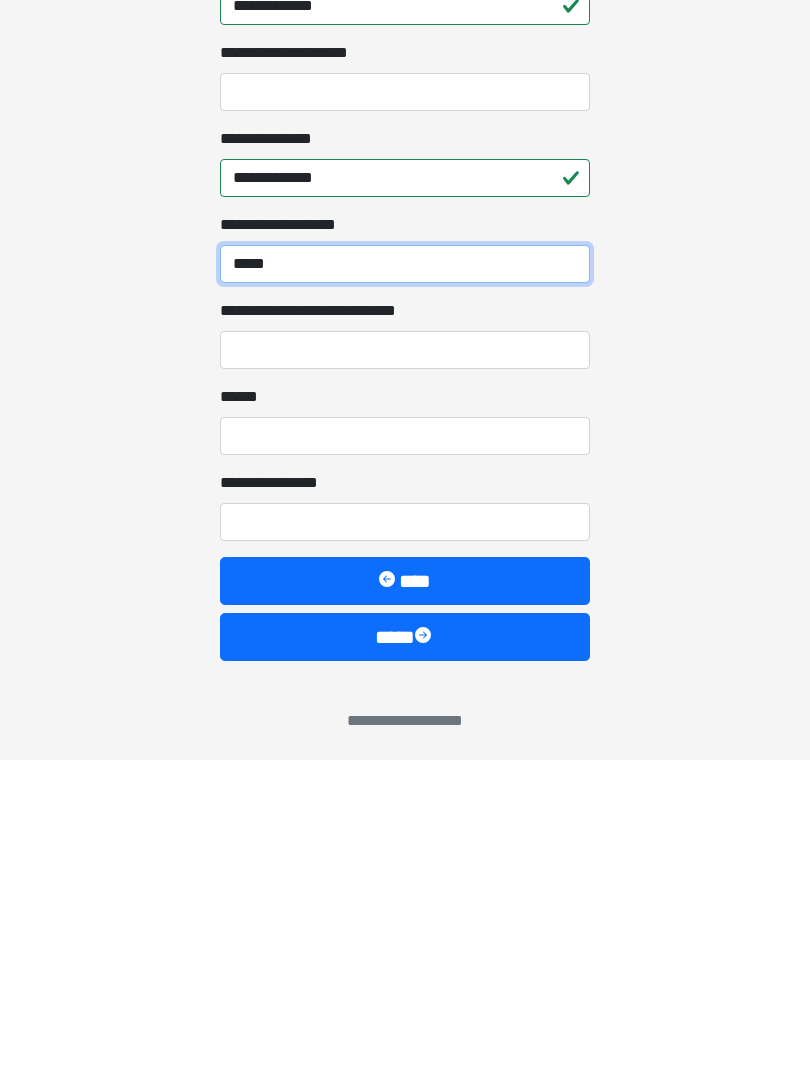 scroll, scrollTop: 1467, scrollLeft: 0, axis: vertical 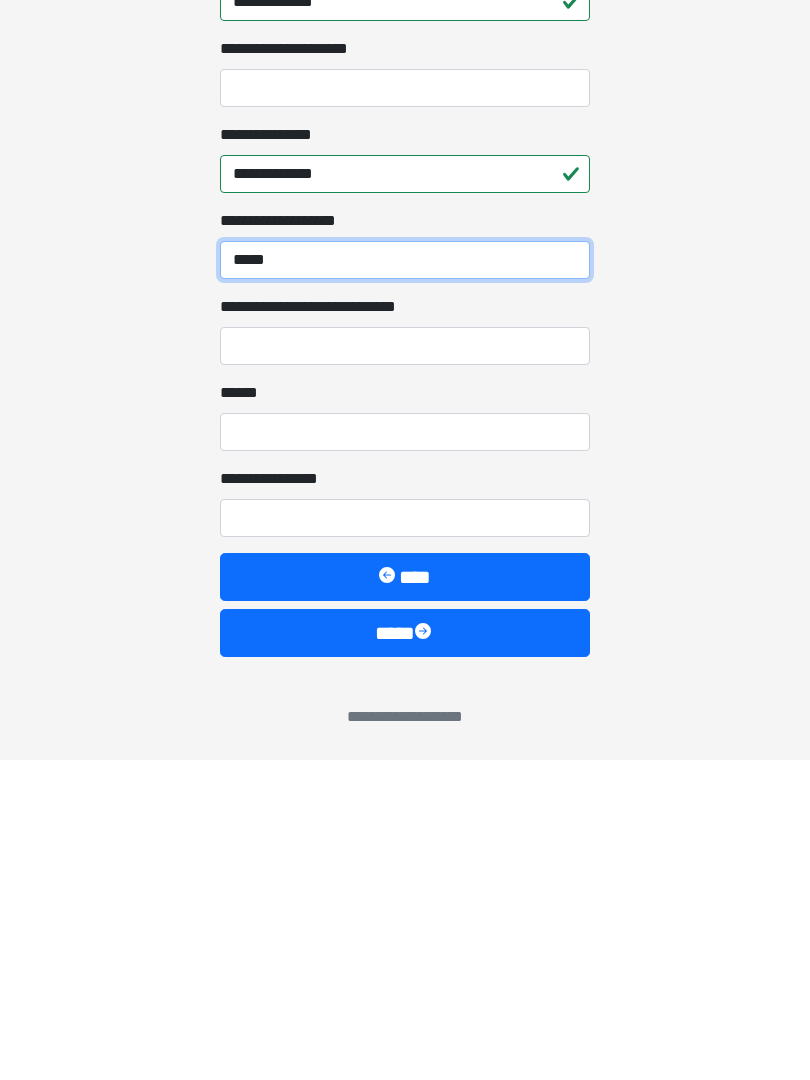 type on "*****" 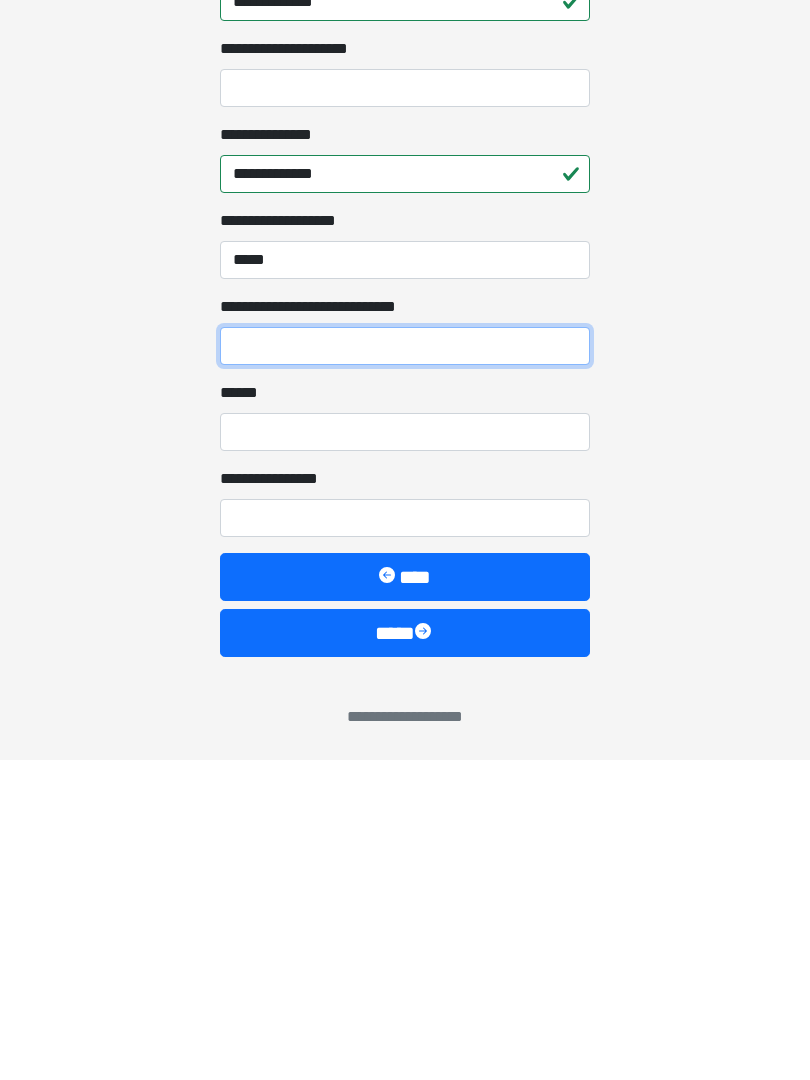 click on "**********" at bounding box center [405, 666] 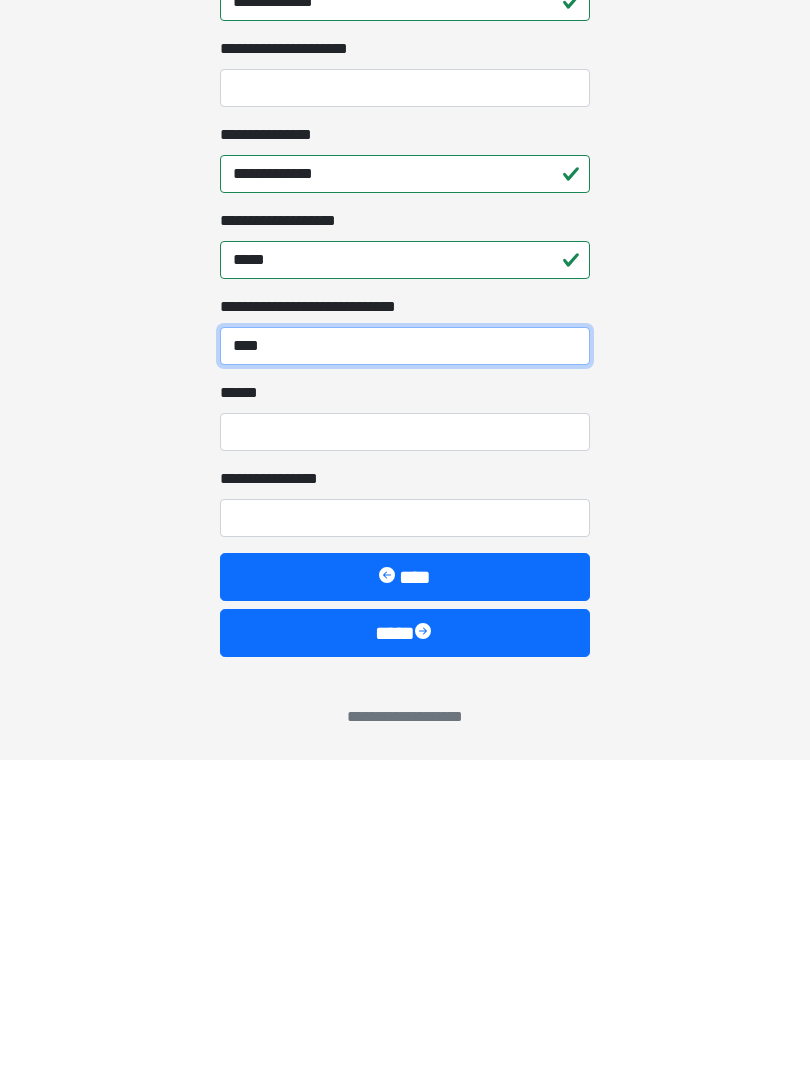 type on "****" 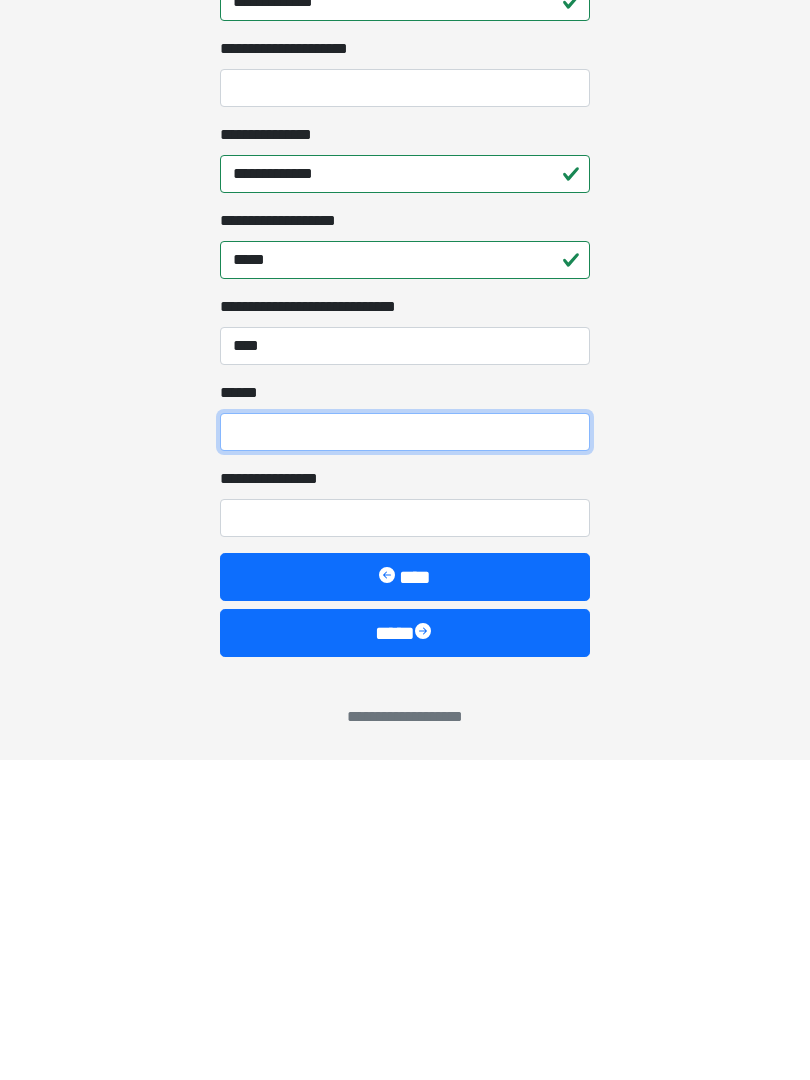 click on "**** *" at bounding box center (405, 752) 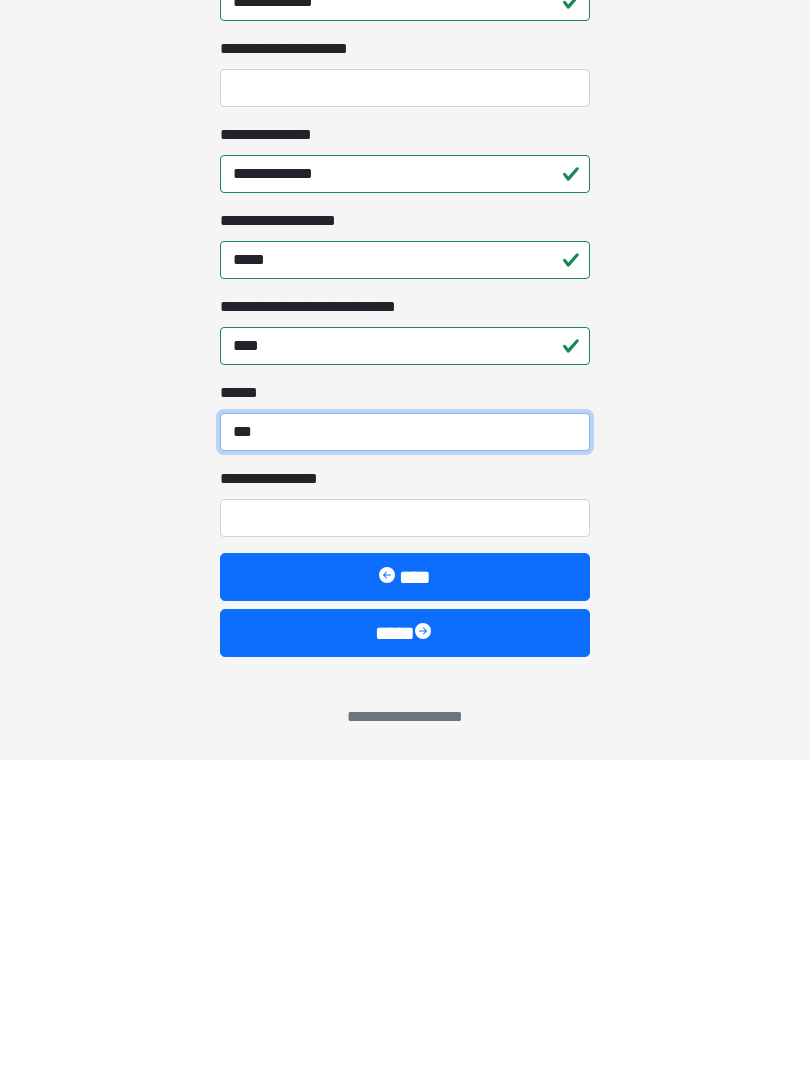 type on "***" 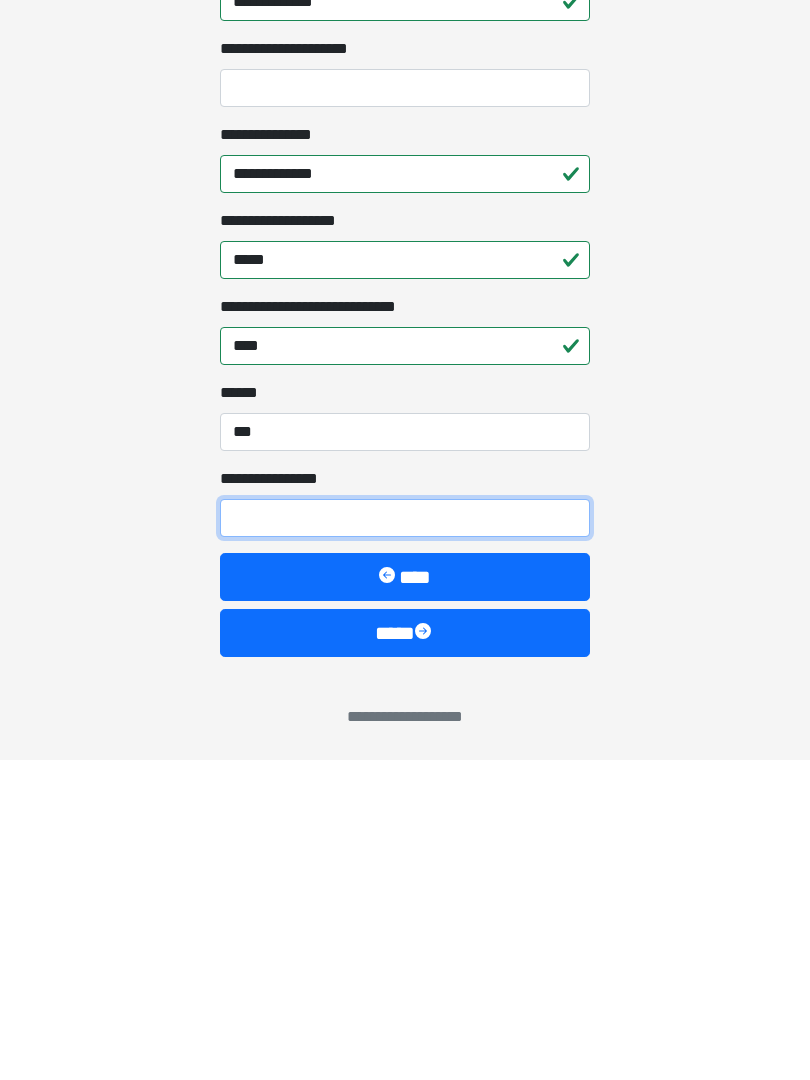 click on "**********" at bounding box center (405, 838) 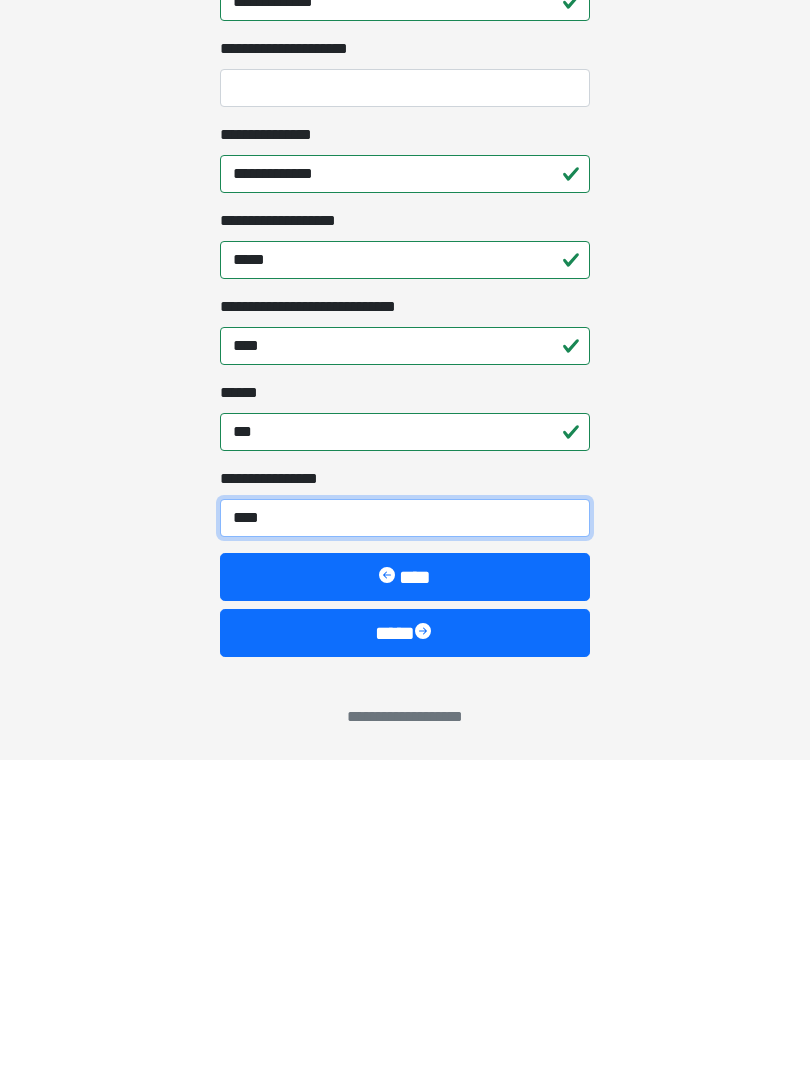 type on "*****" 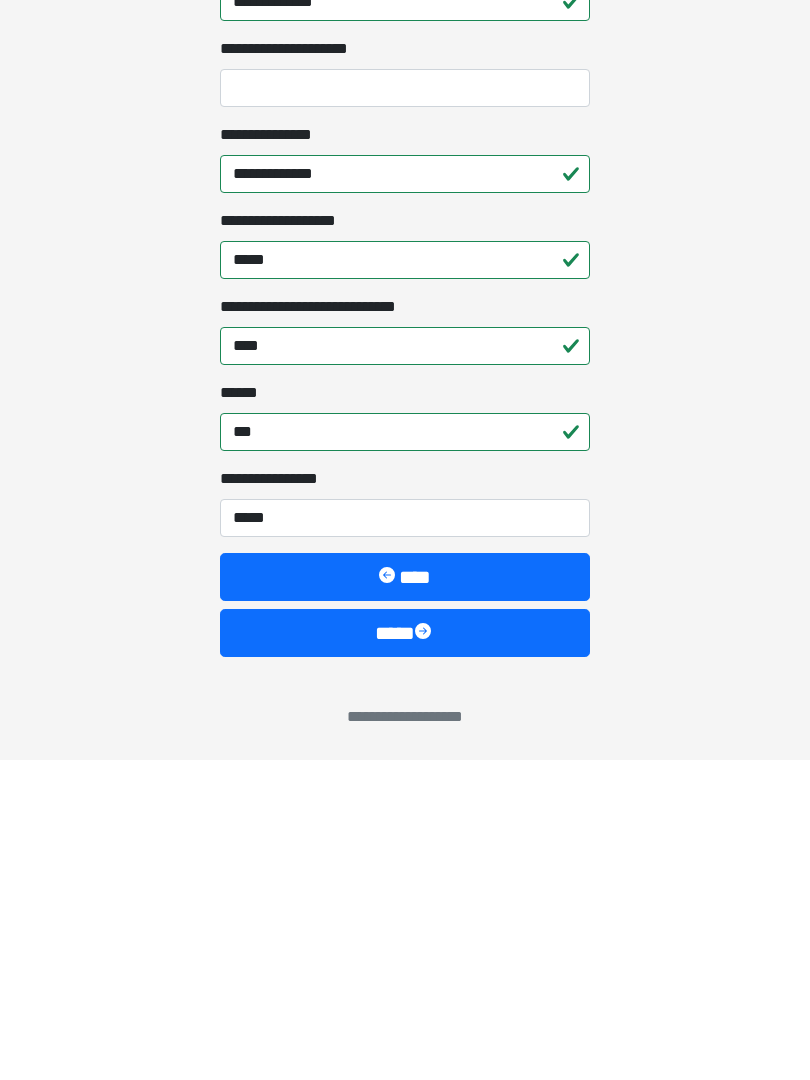click on "****" at bounding box center [405, 953] 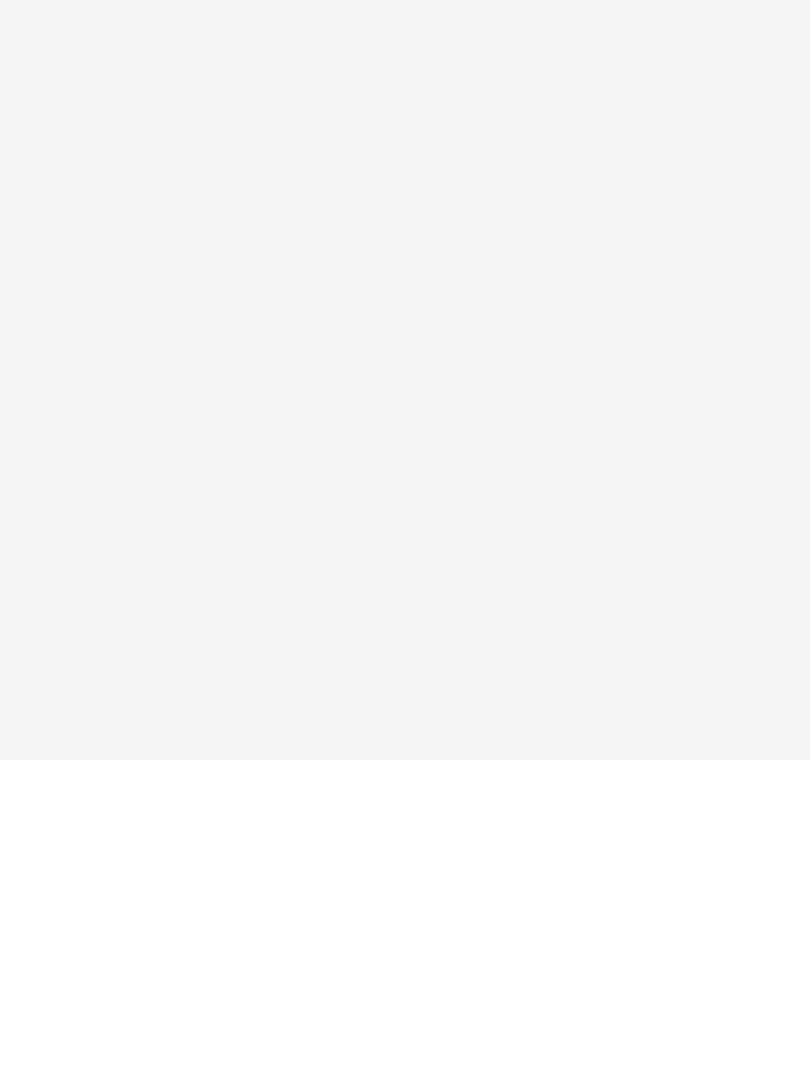 scroll, scrollTop: 0, scrollLeft: 0, axis: both 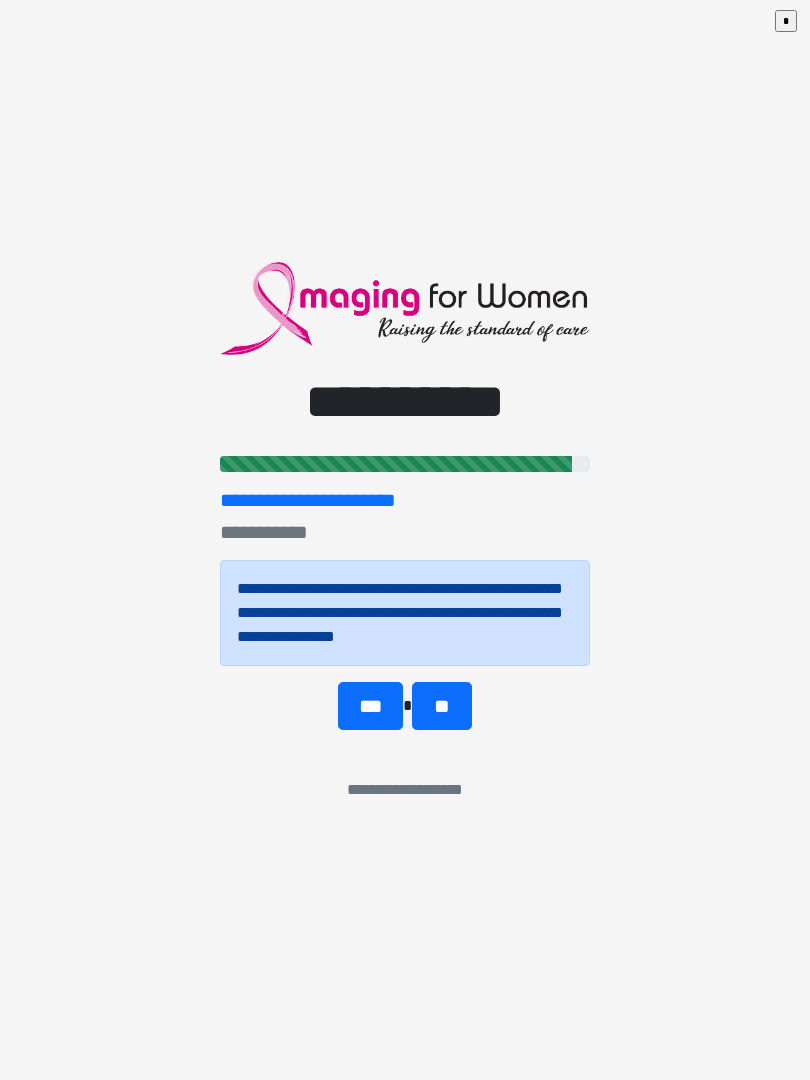 click on "**" at bounding box center [441, 706] 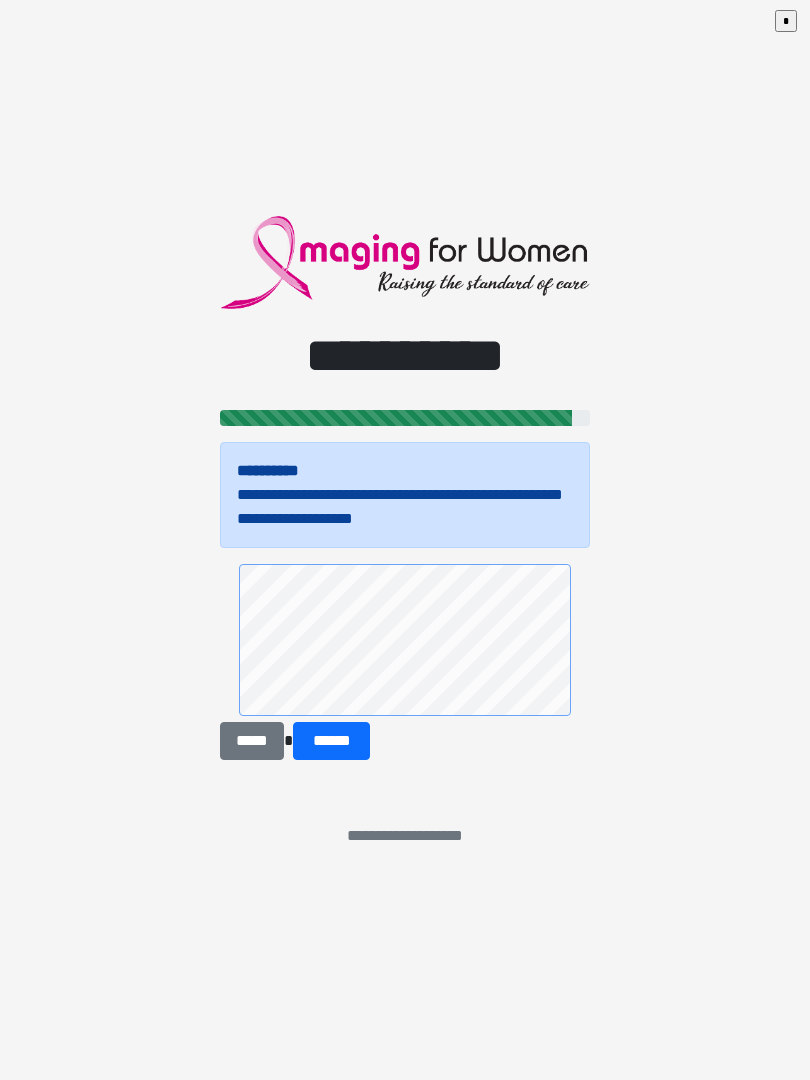click on "******" at bounding box center (331, 741) 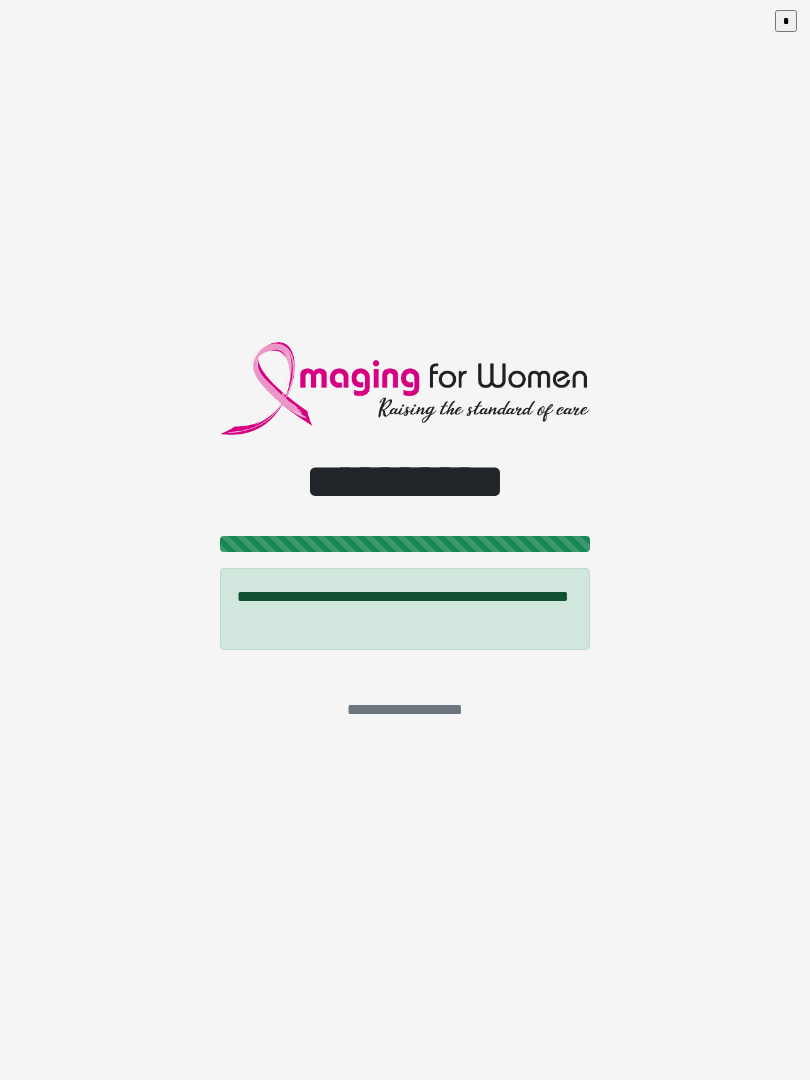 click on "*" at bounding box center (786, 21) 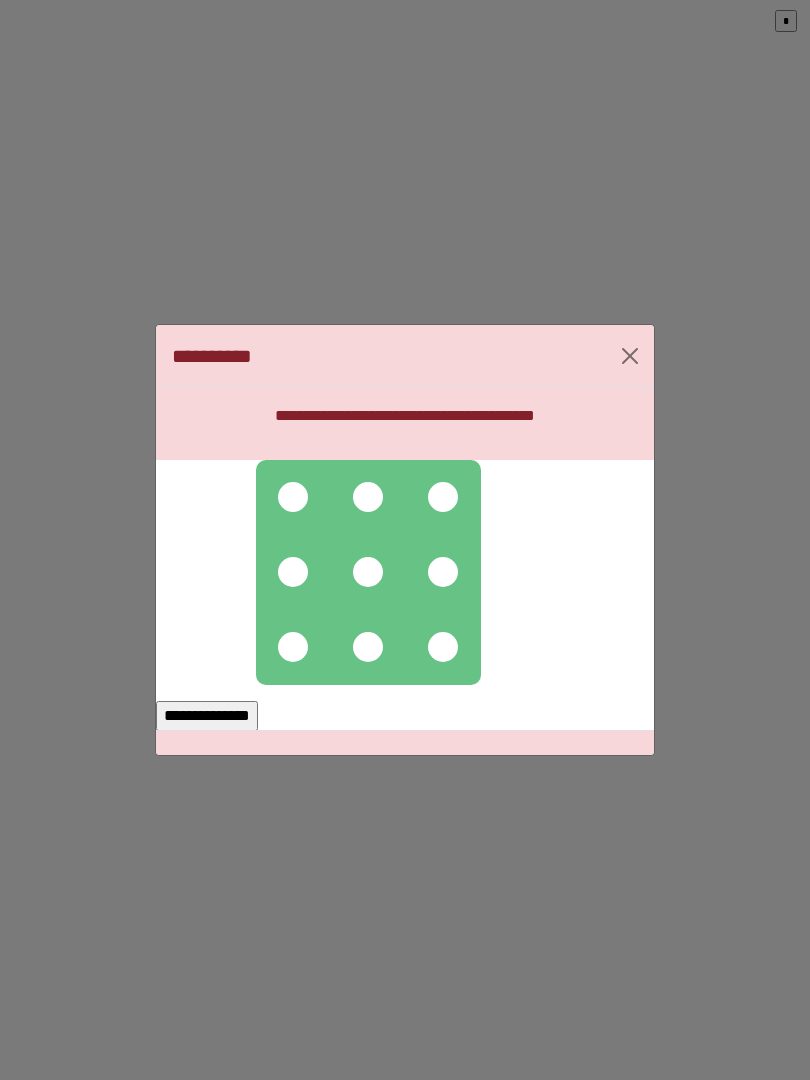 click at bounding box center [293, 497] 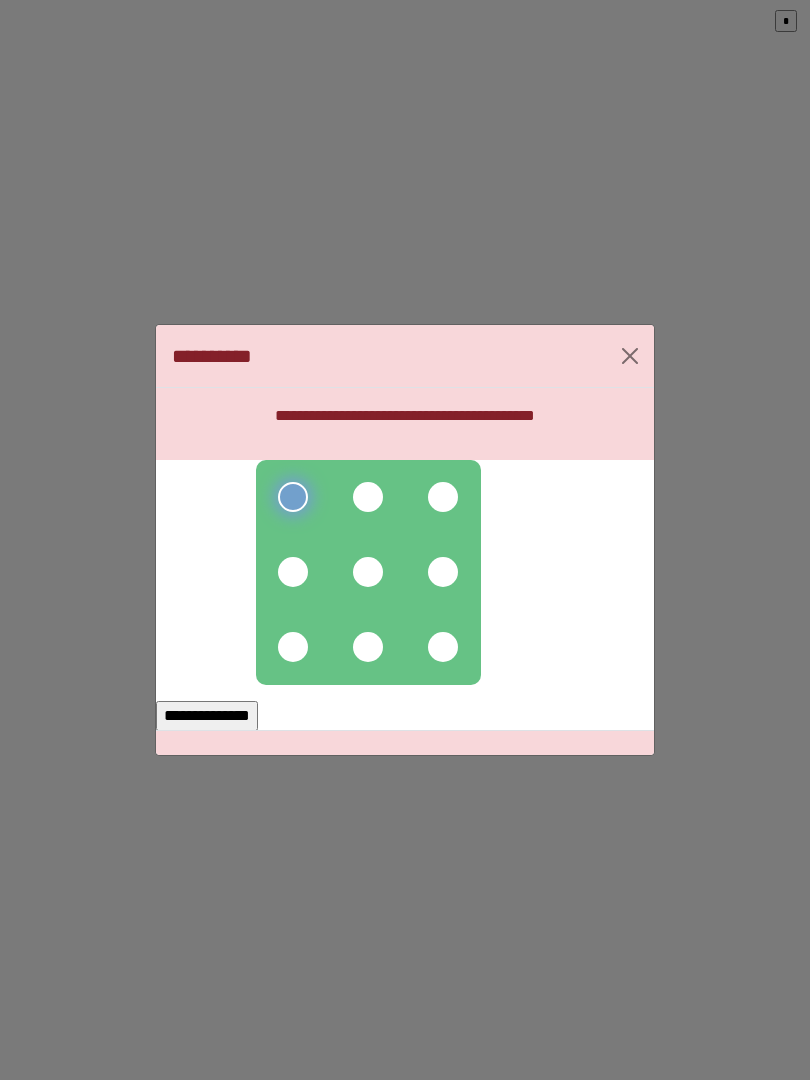 click at bounding box center [368, 497] 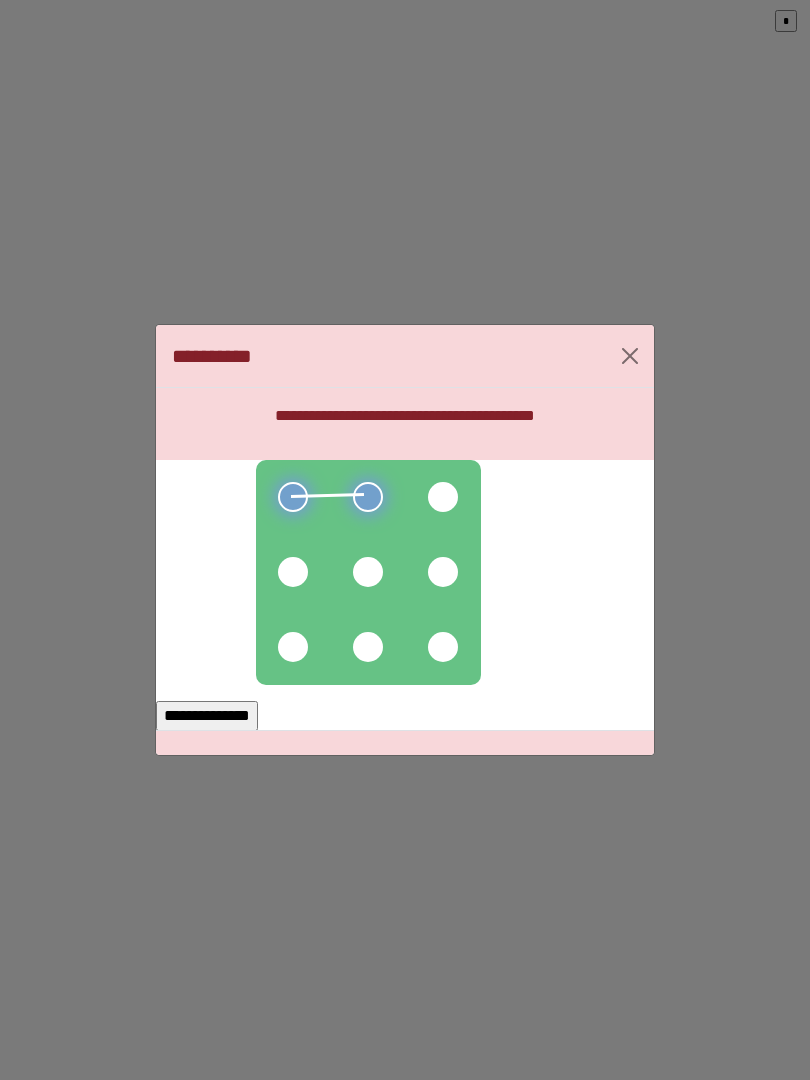 click at bounding box center (443, 497) 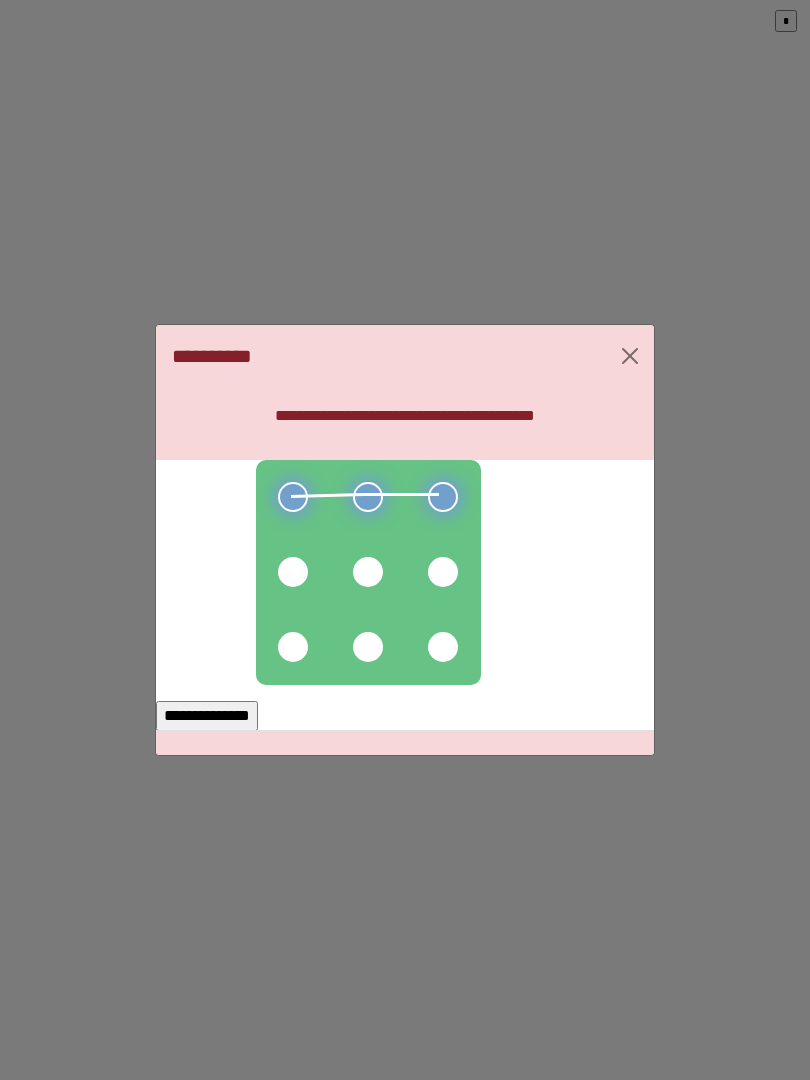 click at bounding box center (443, 572) 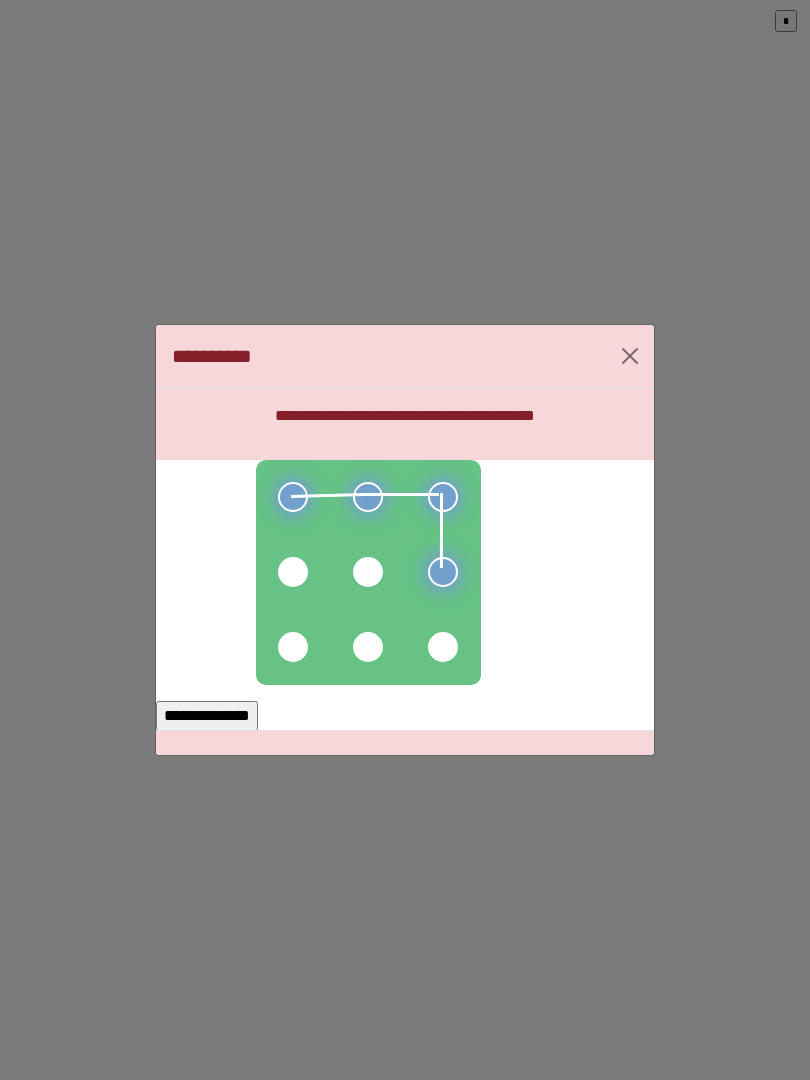 click at bounding box center [368, 572] 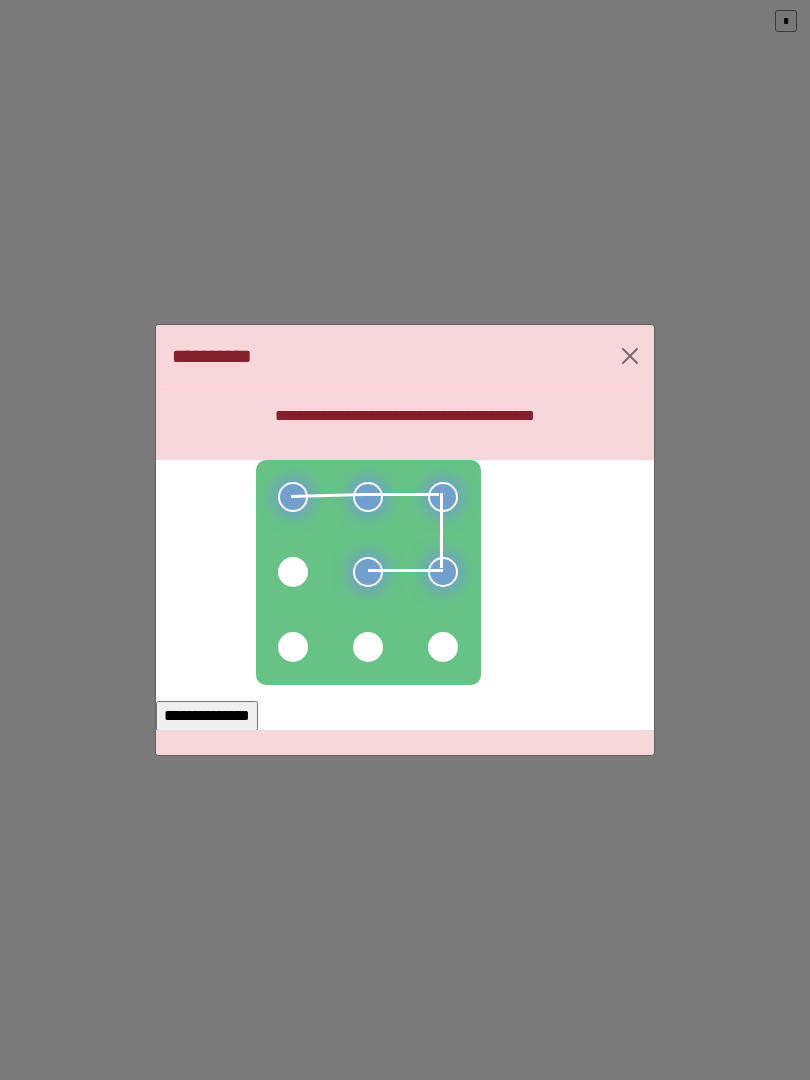 click at bounding box center (293, 572) 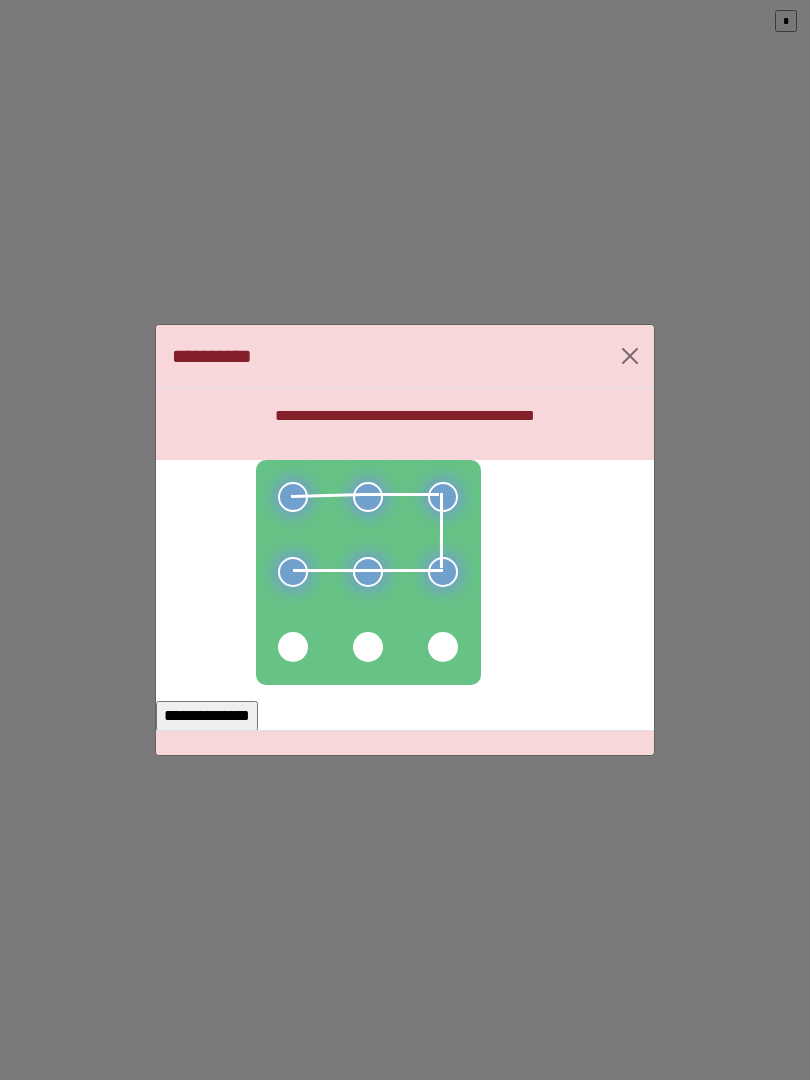 click on "**********" at bounding box center [207, 716] 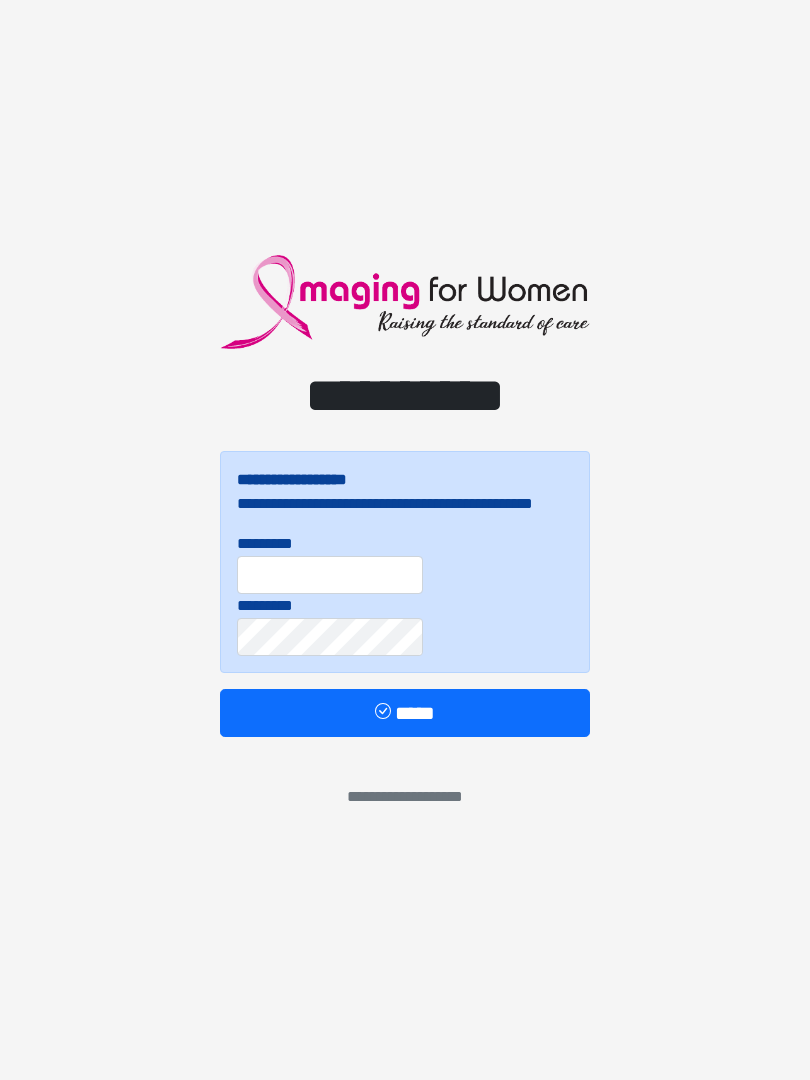 scroll, scrollTop: 0, scrollLeft: 0, axis: both 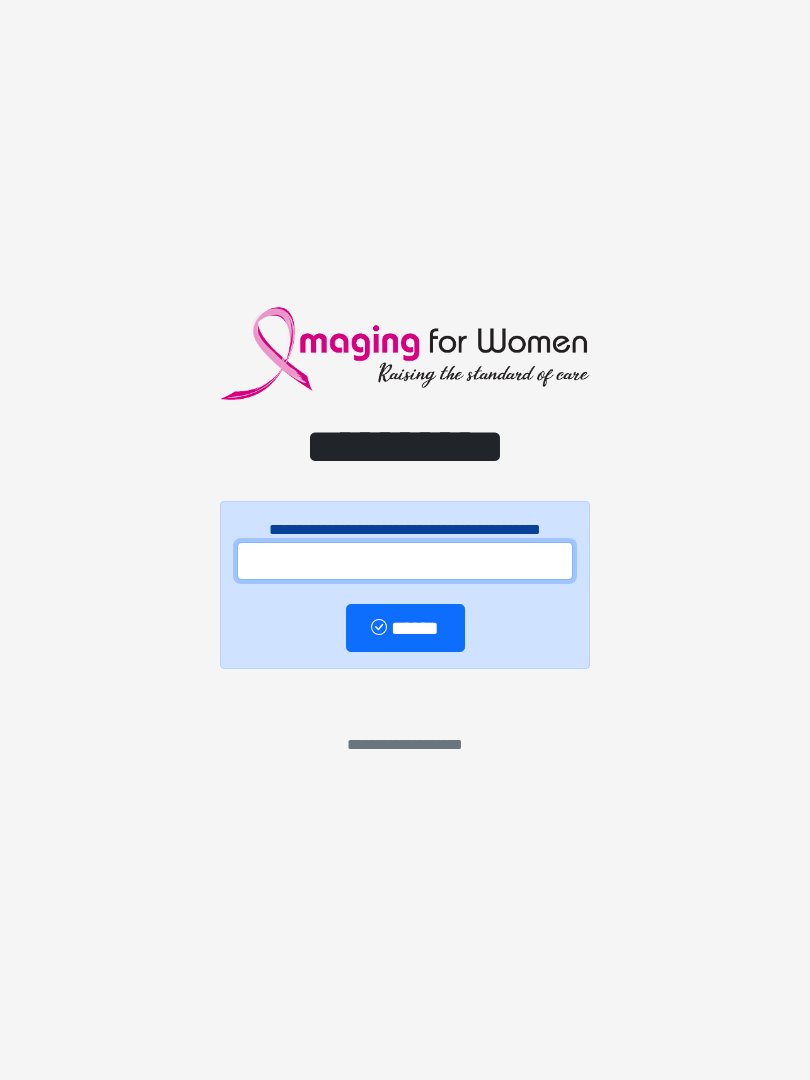click at bounding box center [405, 561] 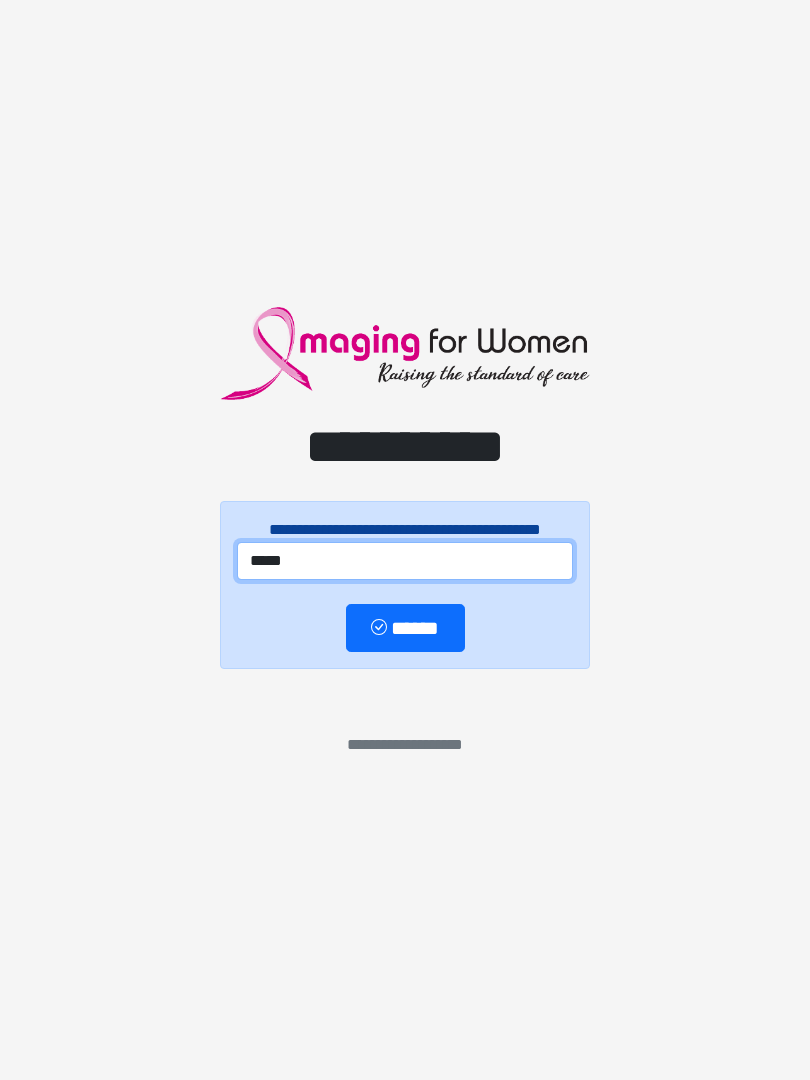 type on "*****" 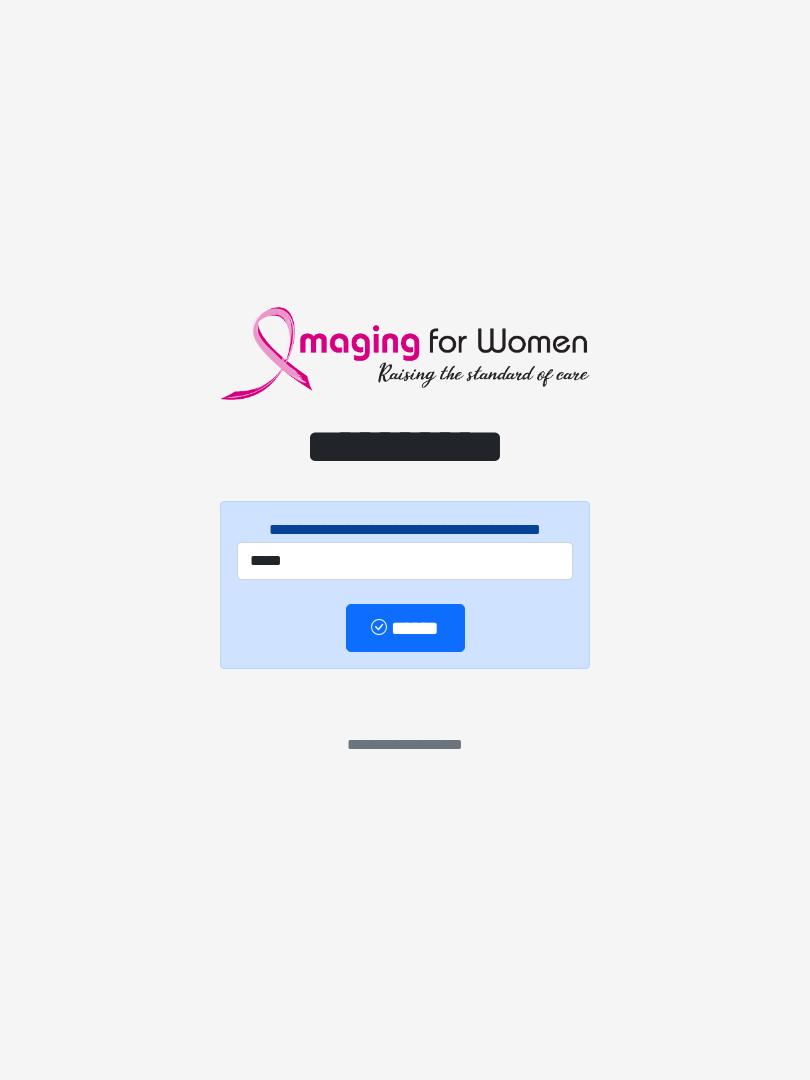 click on "******" at bounding box center [405, 628] 